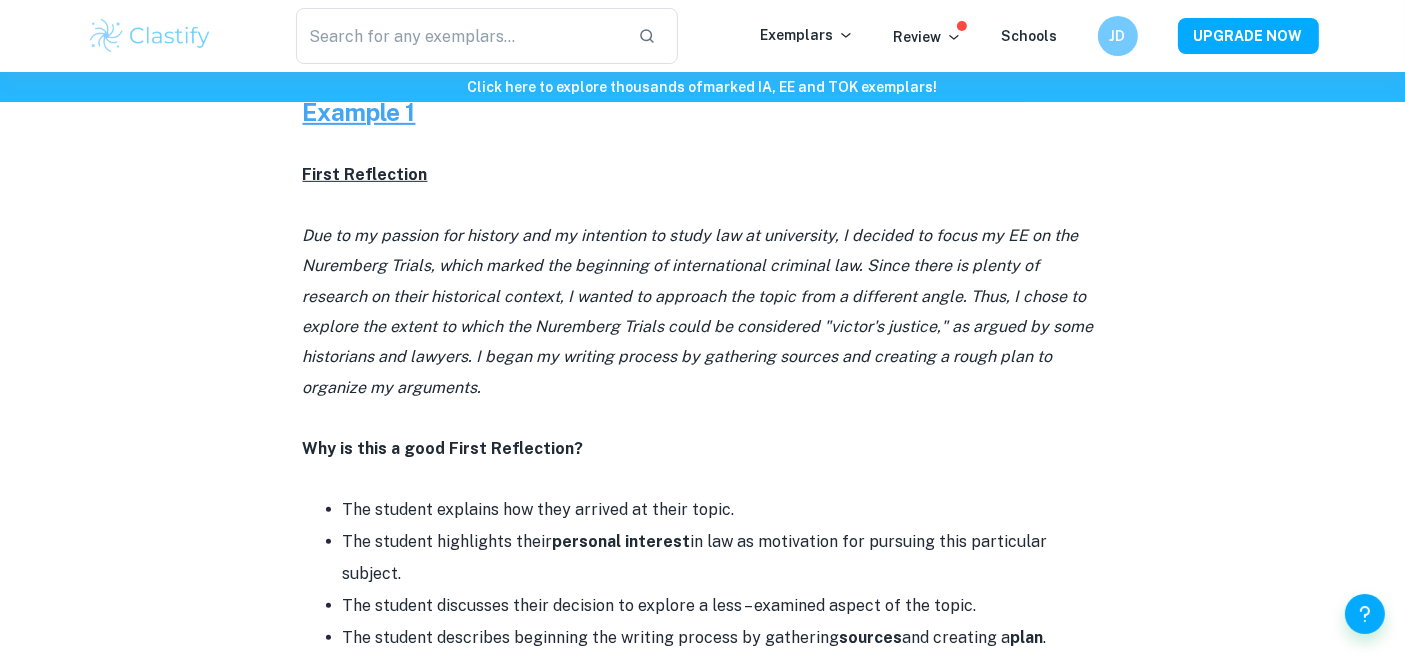 scroll, scrollTop: 977, scrollLeft: 0, axis: vertical 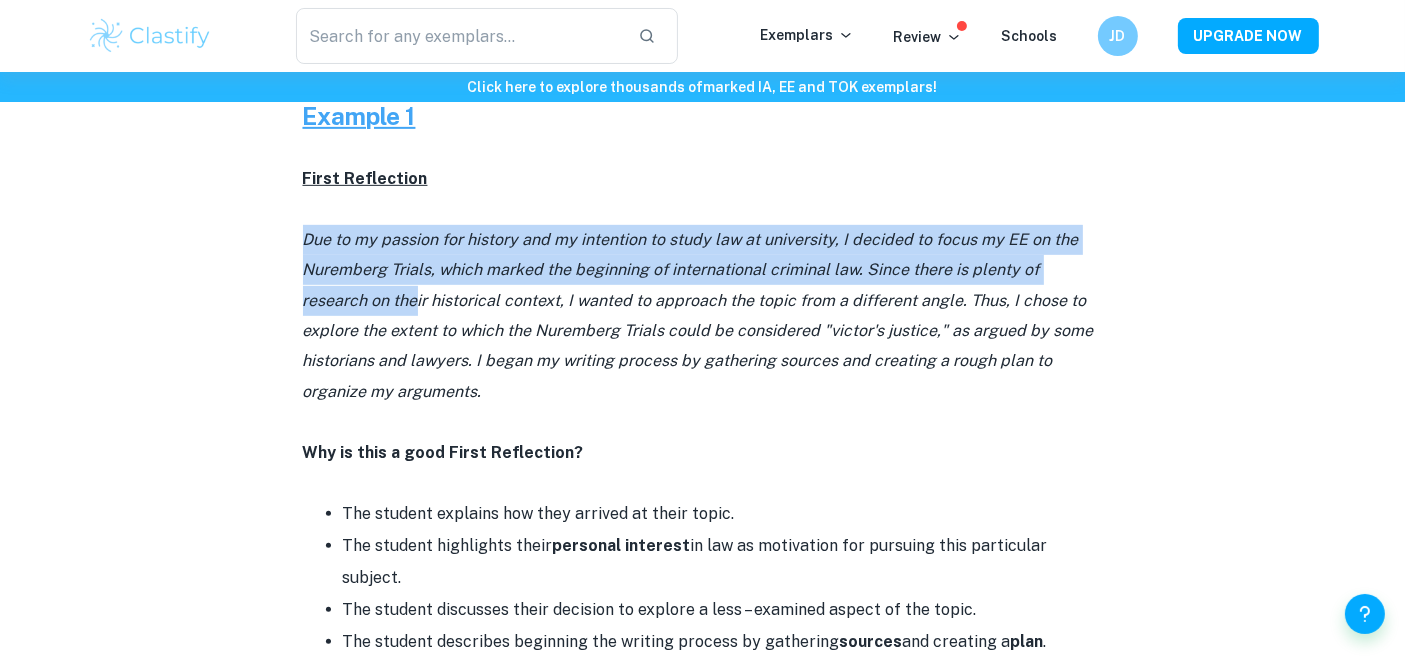 drag, startPoint x: 292, startPoint y: 233, endPoint x: 413, endPoint y: 292, distance: 134.61798 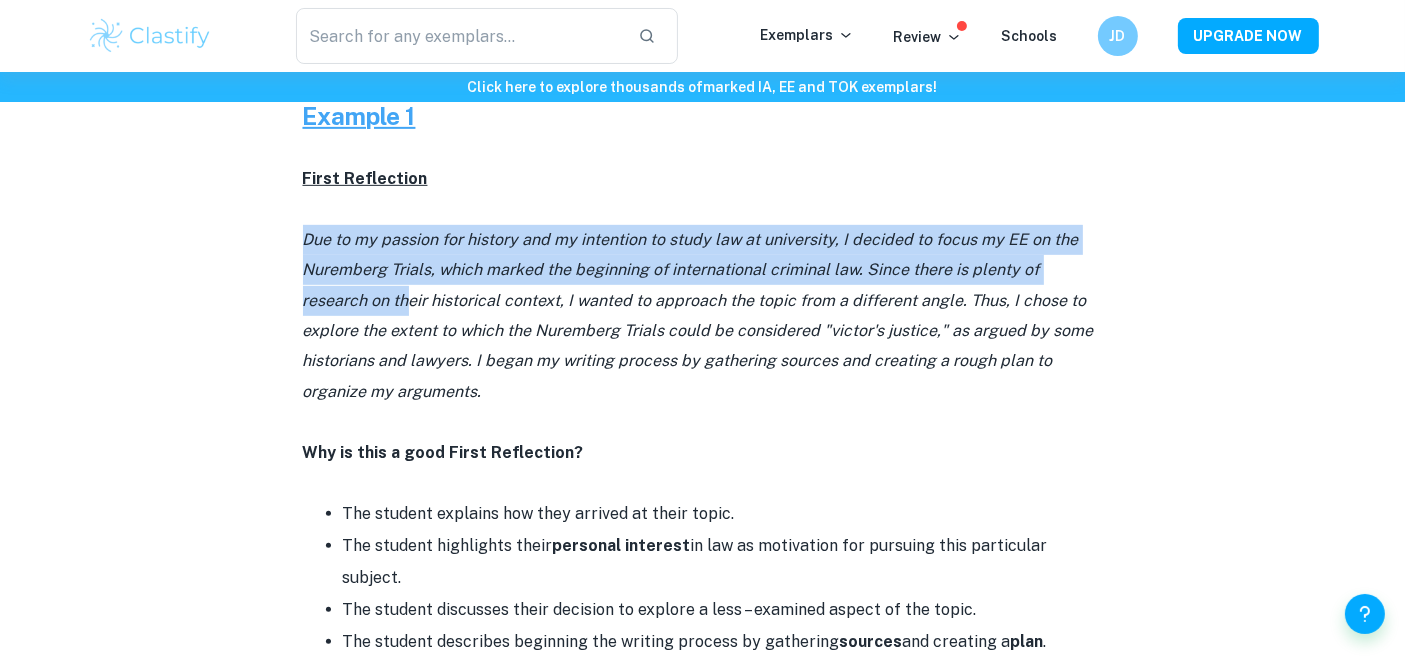 click on "Due to my passion for history and my intention to study law at university, I decided to focus my EE on the Nuremberg Trials, which marked the beginning of international criminal law. Since there is plenty of research on their historical context, I wanted to approach the topic from a different angle. Thus, I chose to explore the extent to which the Nuremberg Trials could be considered "victor's justice," as argued by some historians and lawyers. I began my writing process by gathering sources and creating a rough plan to organize my arguments." at bounding box center [698, 315] 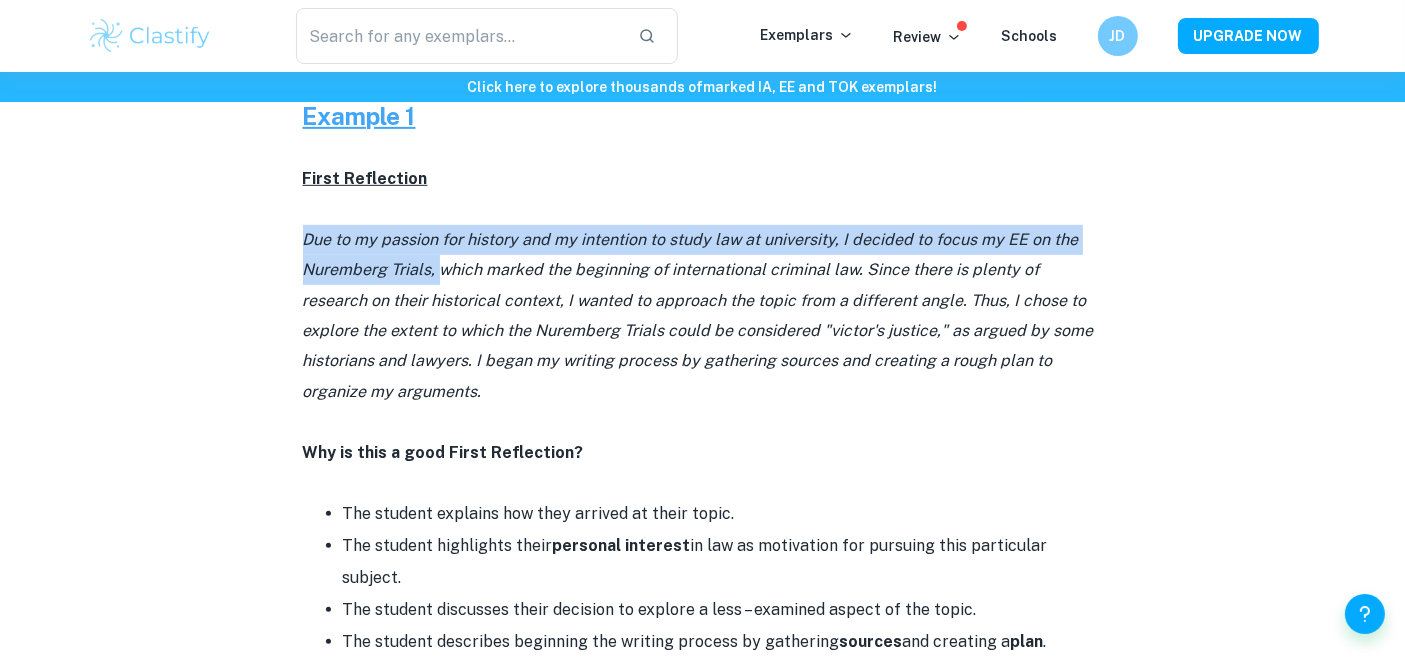 drag, startPoint x: 438, startPoint y: 275, endPoint x: 289, endPoint y: 240, distance: 153.05554 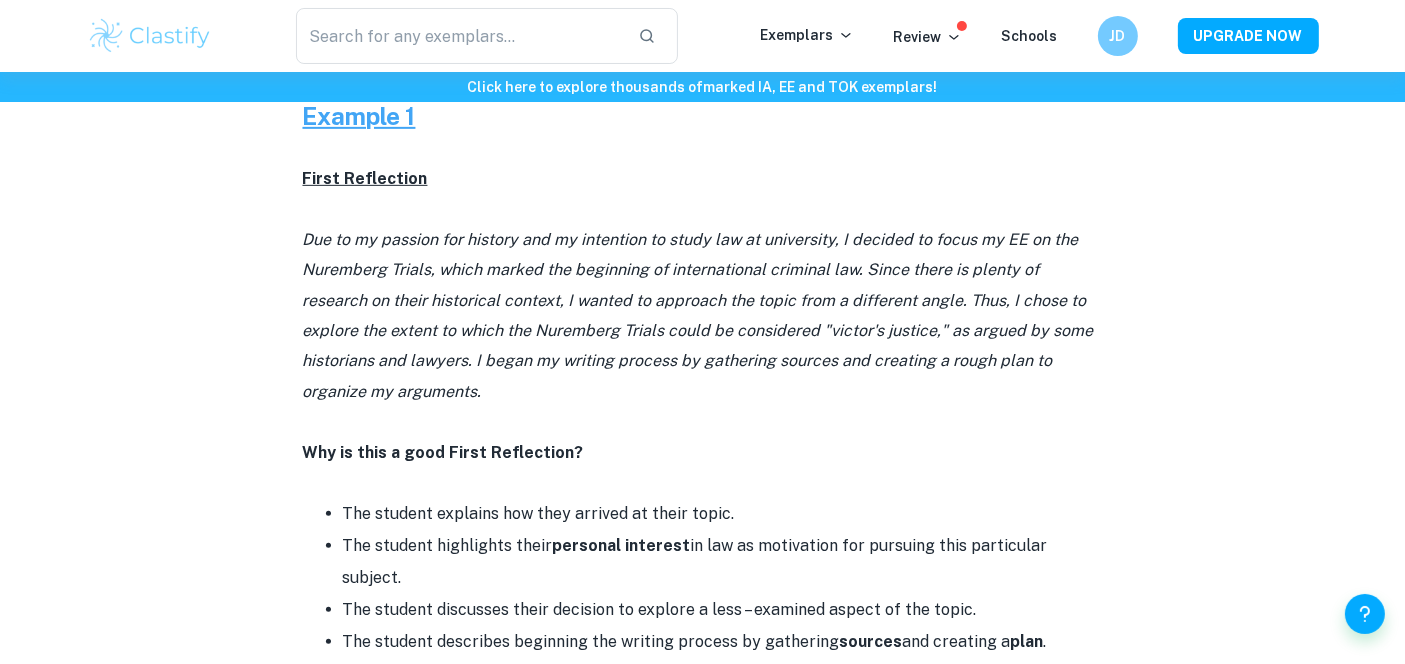 click on "Due to my passion for history and my intention to study law at university, I decided to focus my EE on the Nuremberg Trials, which marked the beginning of international criminal law. Since there is plenty of research on their historical context, I wanted to approach the topic from a different angle. Thus, I chose to explore the extent to which the Nuremberg Trials could be considered "victor's justice," as argued by some historians and lawyers. I began my writing process by gathering sources and creating a rough plan to organize my arguments." at bounding box center (698, 315) 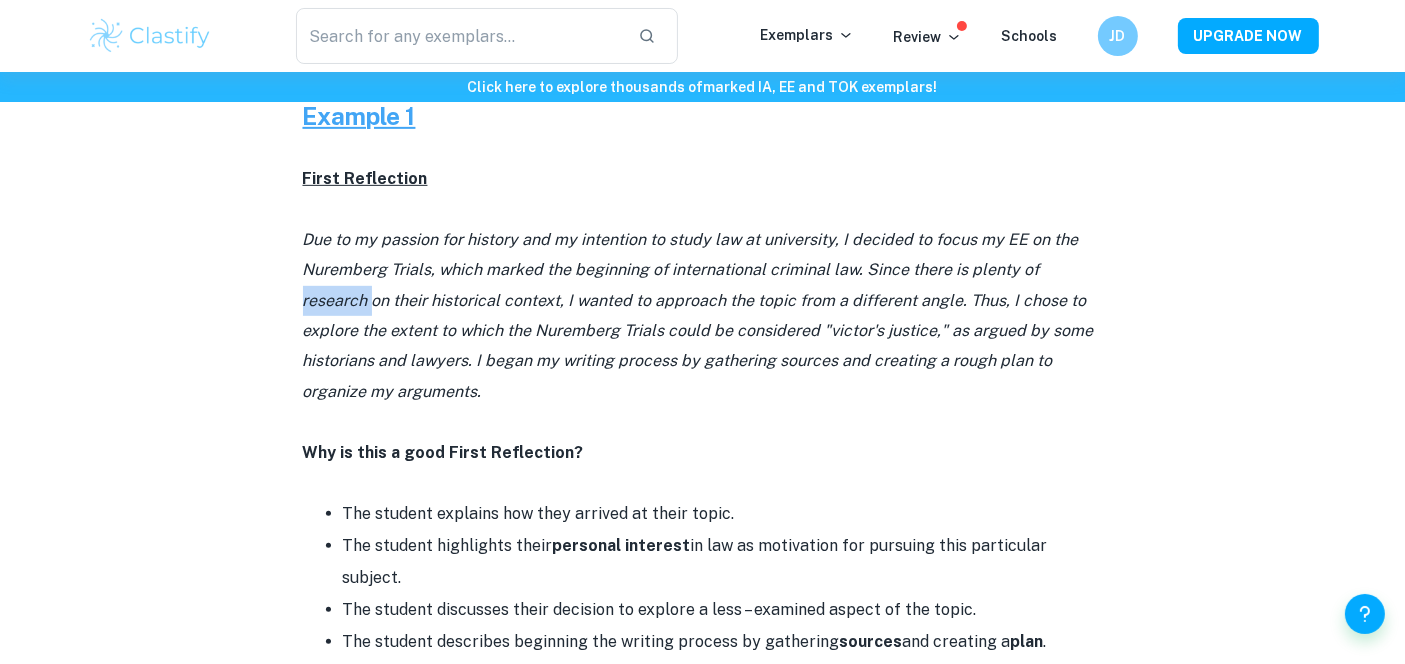 click on "Due to my passion for history and my intention to study law at university, I decided to focus my EE on the Nuremberg Trials, which marked the beginning of international criminal law. Since there is plenty of research on their historical context, I wanted to approach the topic from a different angle. Thus, I chose to explore the extent to which the Nuremberg Trials could be considered "victor's justice," as argued by some historians and lawyers. I began my writing process by gathering sources and creating a rough plan to organize my arguments." at bounding box center [698, 315] 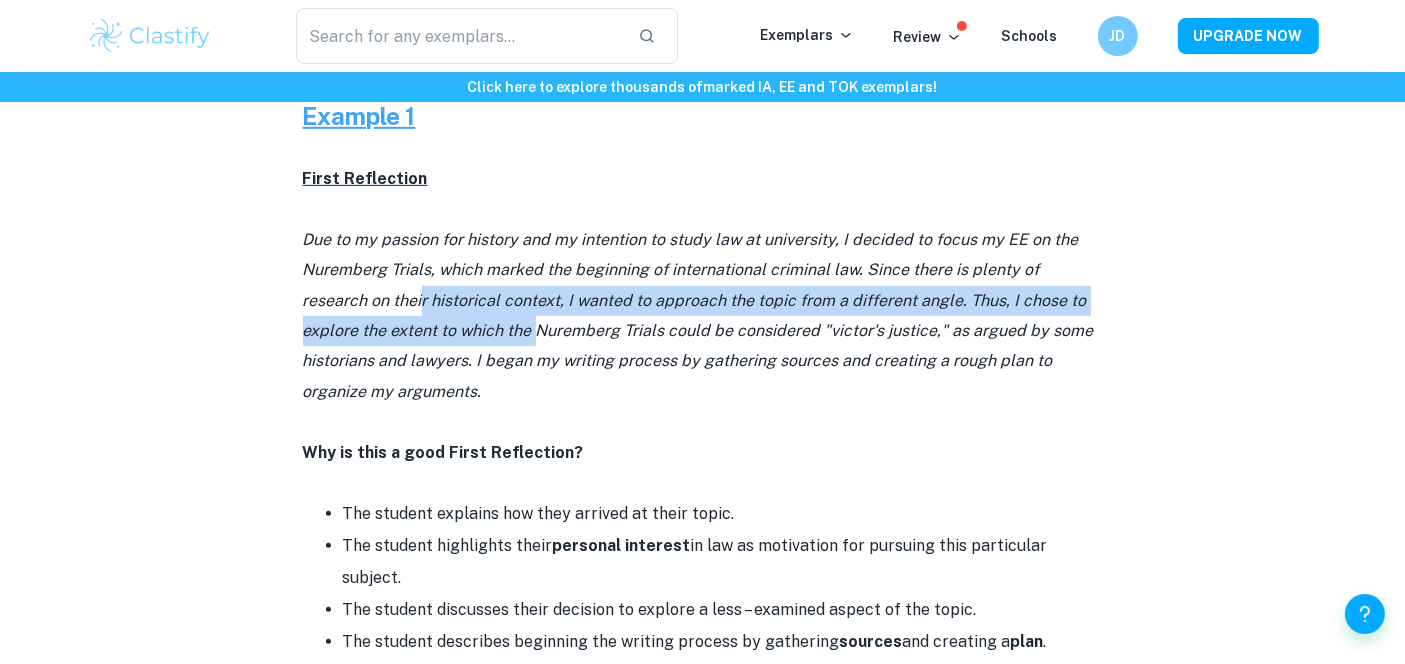 drag, startPoint x: 424, startPoint y: 298, endPoint x: 534, endPoint y: 327, distance: 113.758514 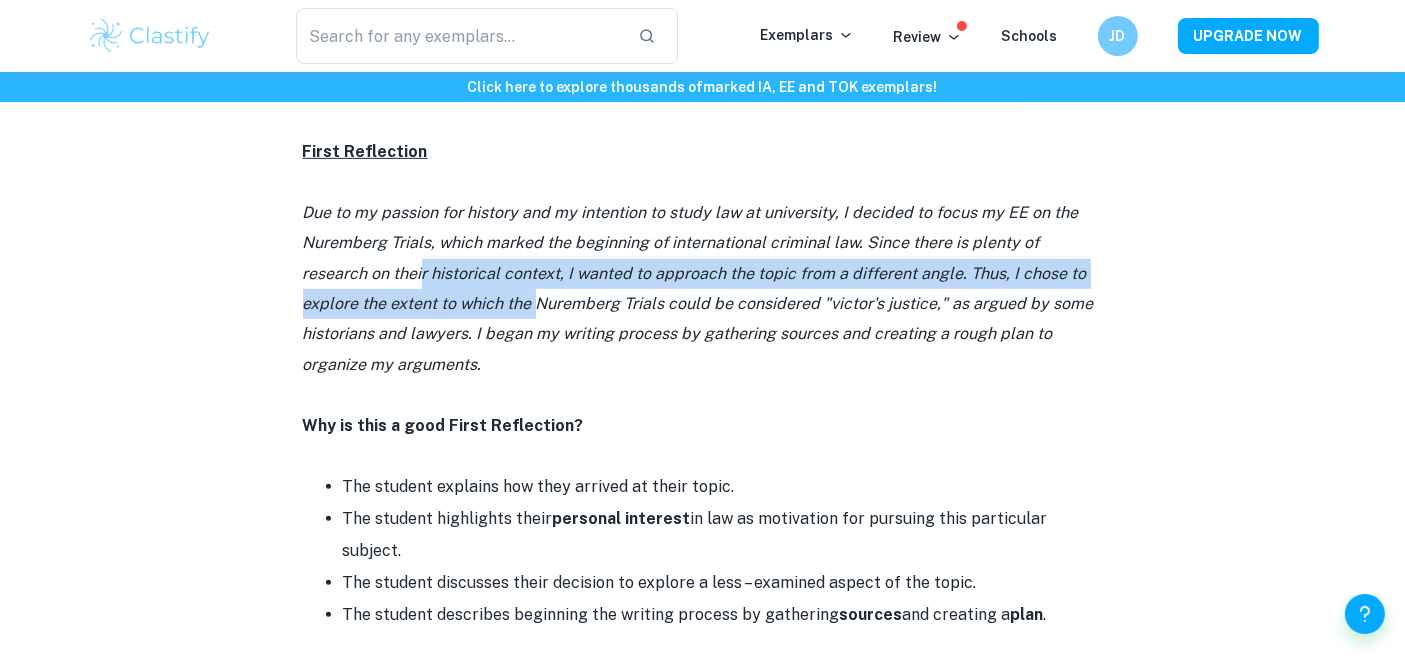 scroll, scrollTop: 1006, scrollLeft: 0, axis: vertical 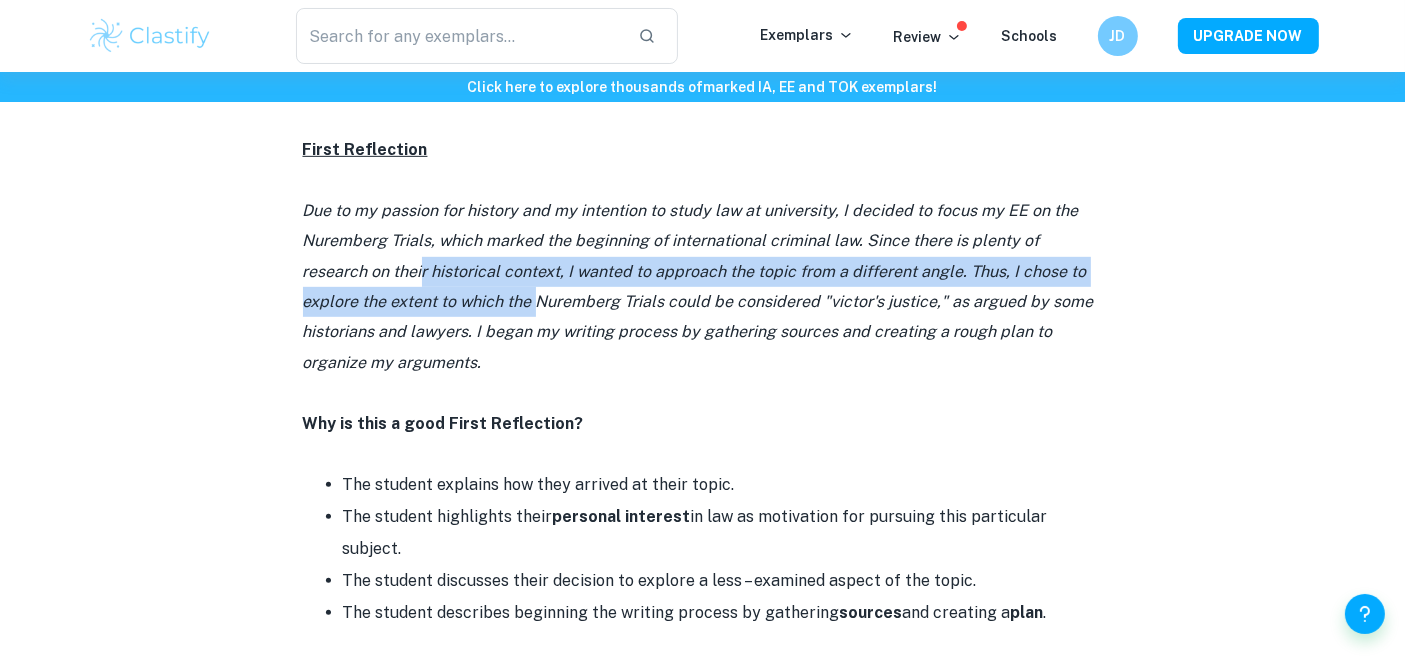 click on "Due to my passion for history and my intention to study law at university, I decided to focus my EE on the Nuremberg Trials, which marked the beginning of international criminal law. Since there is plenty of research on their historical context, I wanted to approach the topic from a different angle. Thus, I chose to explore the extent to which the Nuremberg Trials could be considered "victor's justice," as argued by some historians and lawyers. I began my writing process by gathering sources and creating a rough plan to organize my arguments." at bounding box center (698, 286) 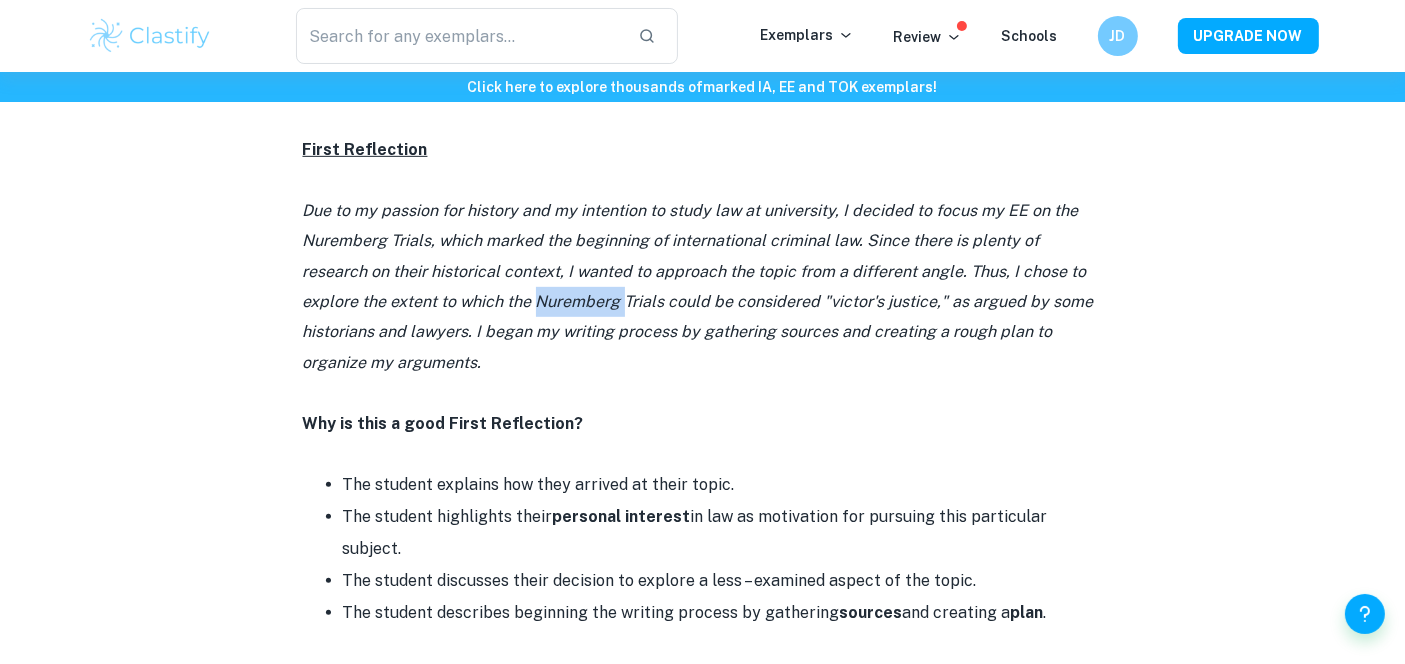 click on "Due to my passion for history and my intention to study law at university, I decided to focus my EE on the Nuremberg Trials, which marked the beginning of international criminal law. Since there is plenty of research on their historical context, I wanted to approach the topic from a different angle. Thus, I chose to explore the extent to which the Nuremberg Trials could be considered "victor's justice," as argued by some historians and lawyers. I began my writing process by gathering sources and creating a rough plan to organize my arguments." at bounding box center [698, 286] 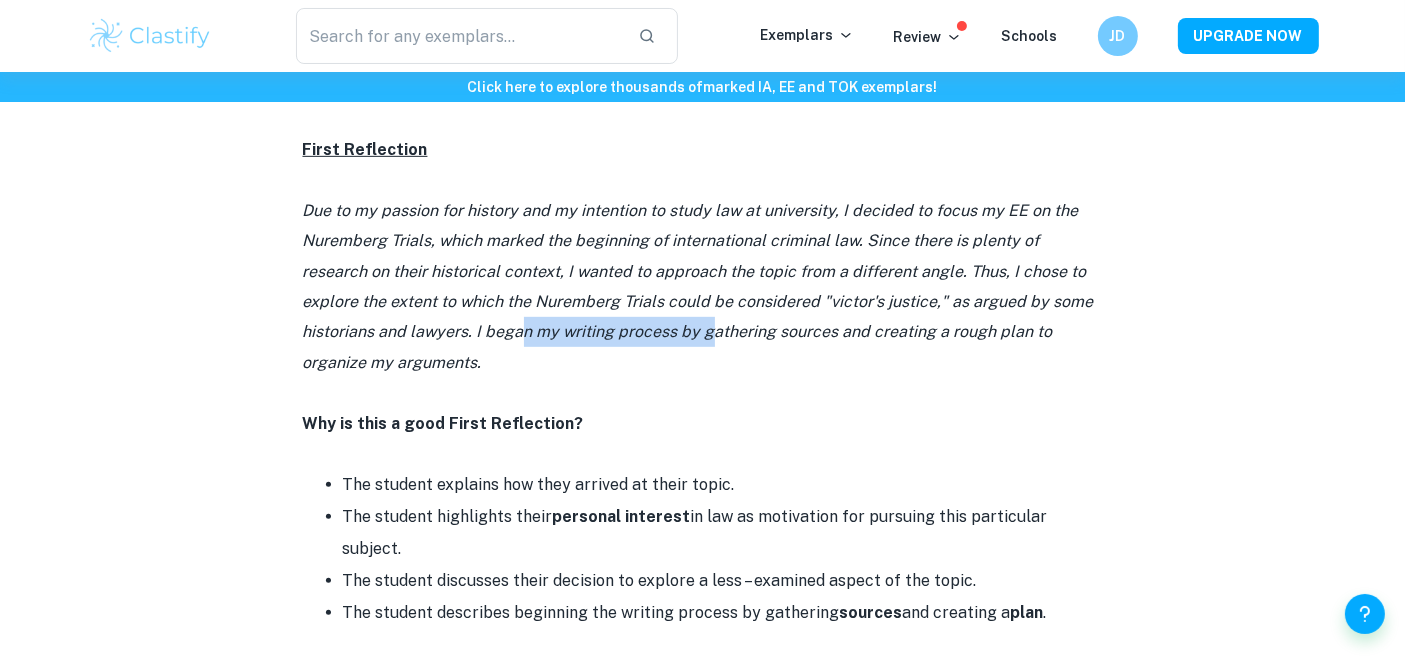 drag, startPoint x: 707, startPoint y: 323, endPoint x: 517, endPoint y: 336, distance: 190.44421 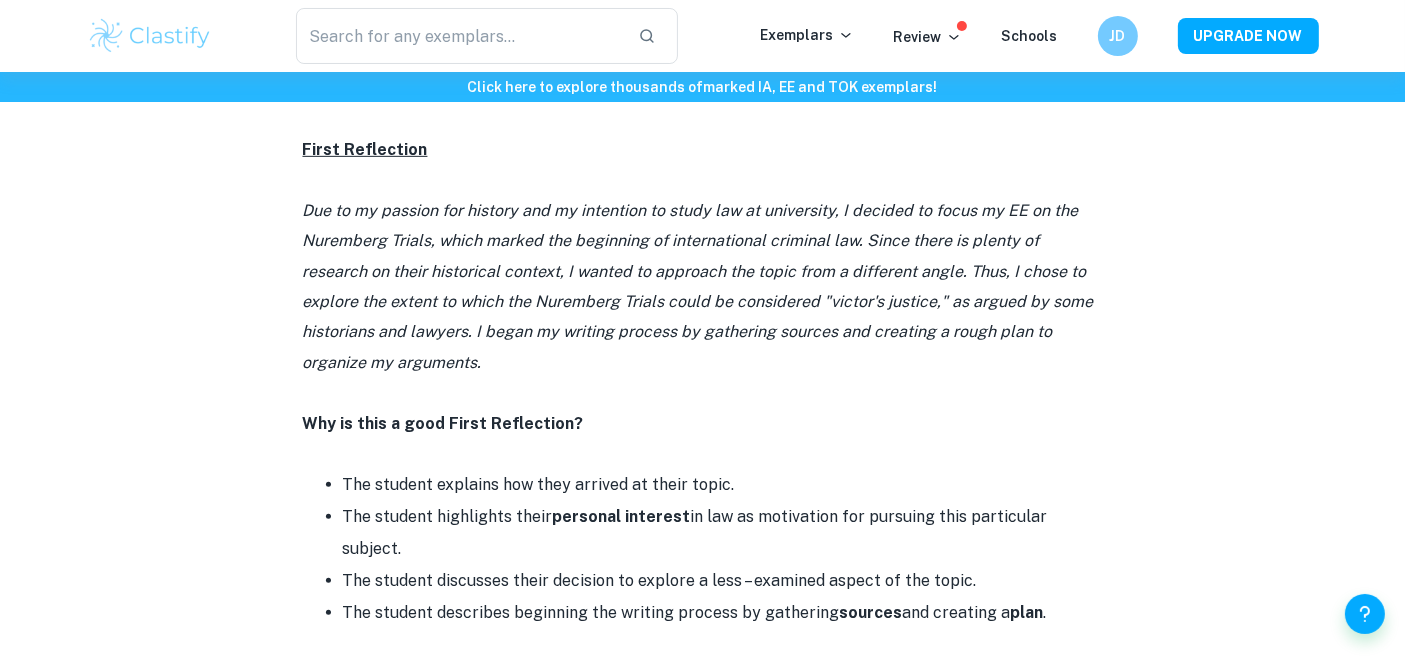 click on "Due to my passion for history and my intention to study law at university, I decided to focus my EE on the Nuremberg Trials, which marked the beginning of international criminal law. Since there is plenty of research on their historical context, I wanted to approach the topic from a different angle. Thus, I chose to explore the extent to which the Nuremberg Trials could be considered "victor's justice," as argued by some historians and lawyers. I began my writing process by gathering sources and creating a rough plan to organize my arguments." at bounding box center (698, 286) 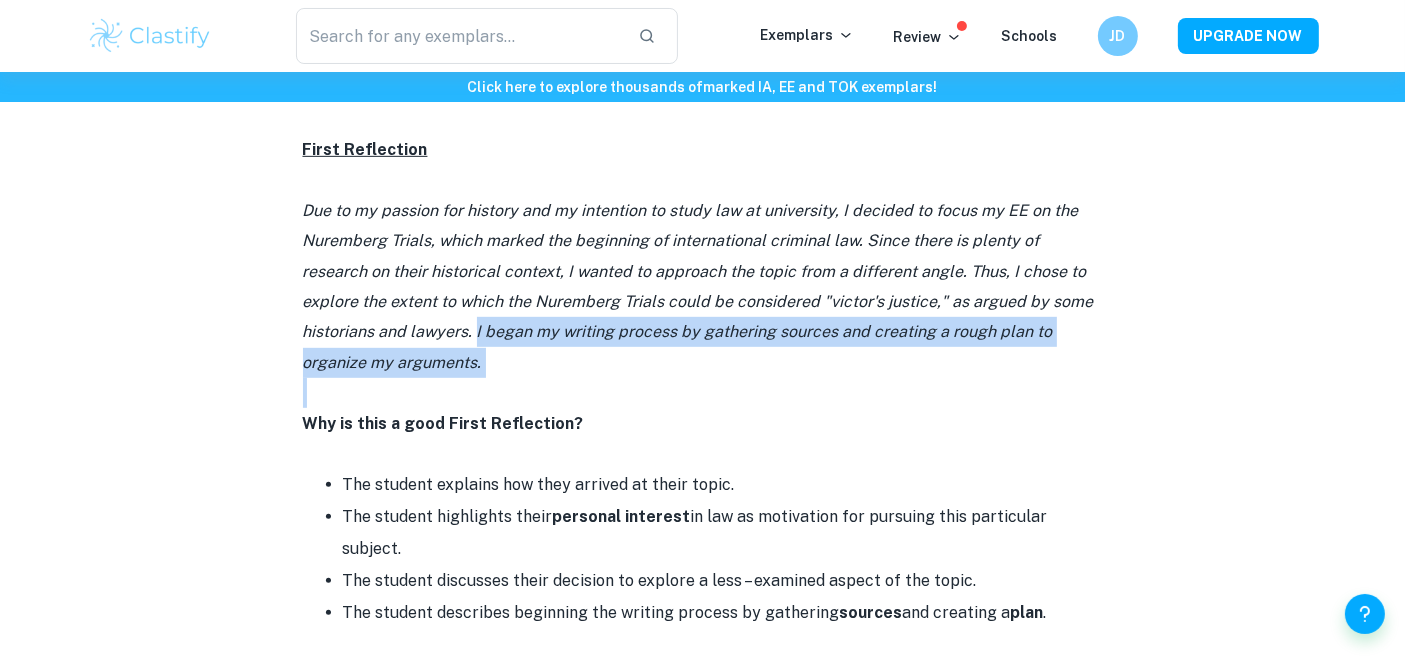 drag, startPoint x: 477, startPoint y: 332, endPoint x: 505, endPoint y: 381, distance: 56.435802 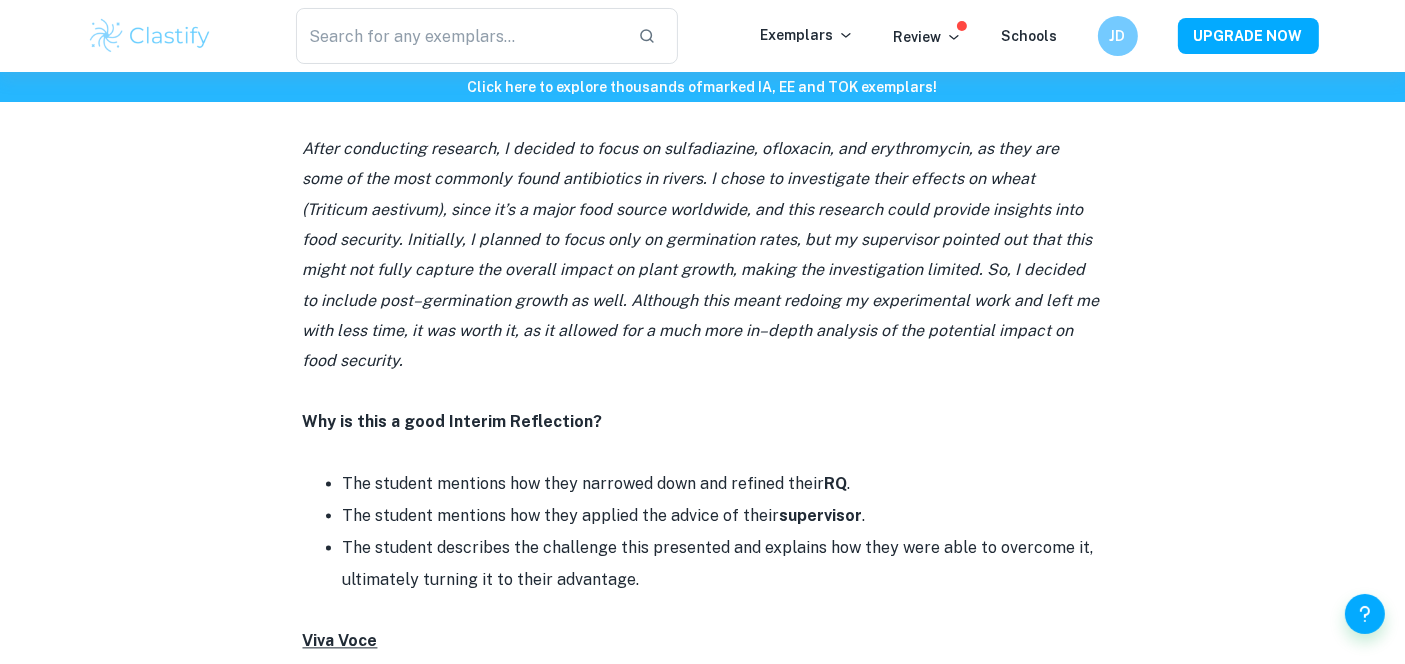 scroll, scrollTop: 3983, scrollLeft: 0, axis: vertical 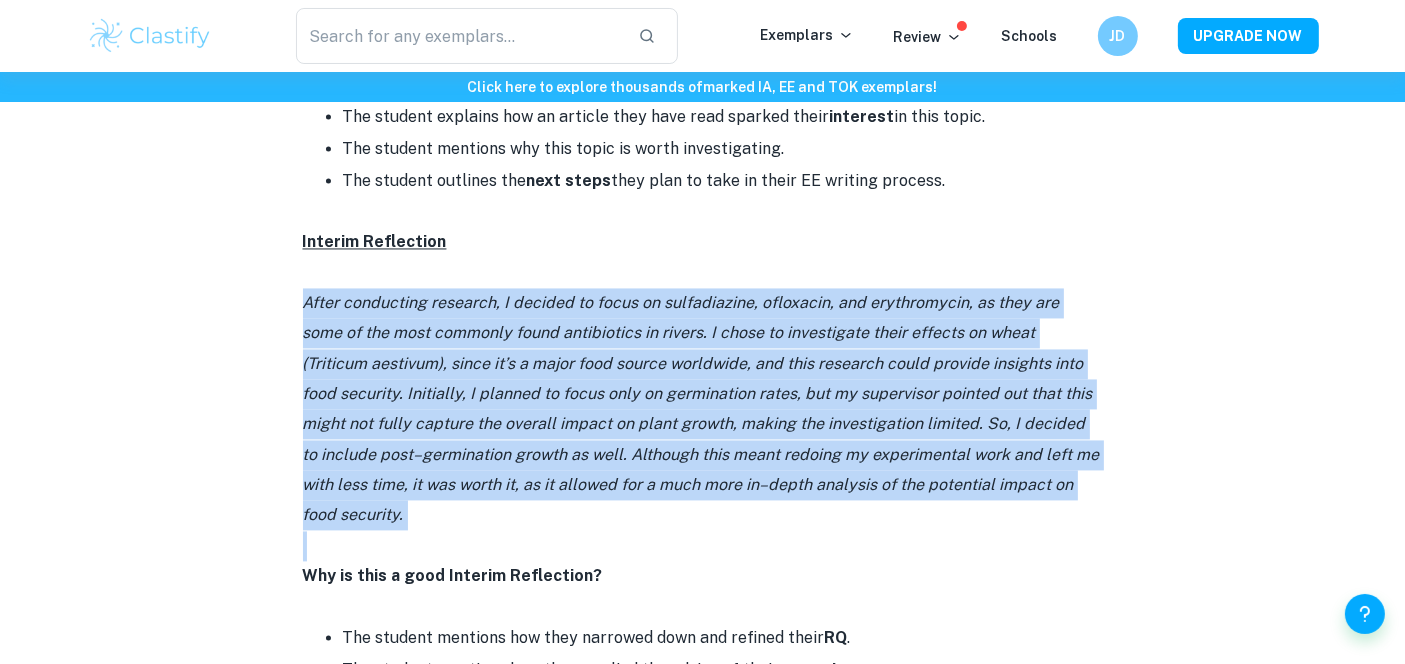 drag, startPoint x: 305, startPoint y: 210, endPoint x: 482, endPoint y: 441, distance: 291.01547 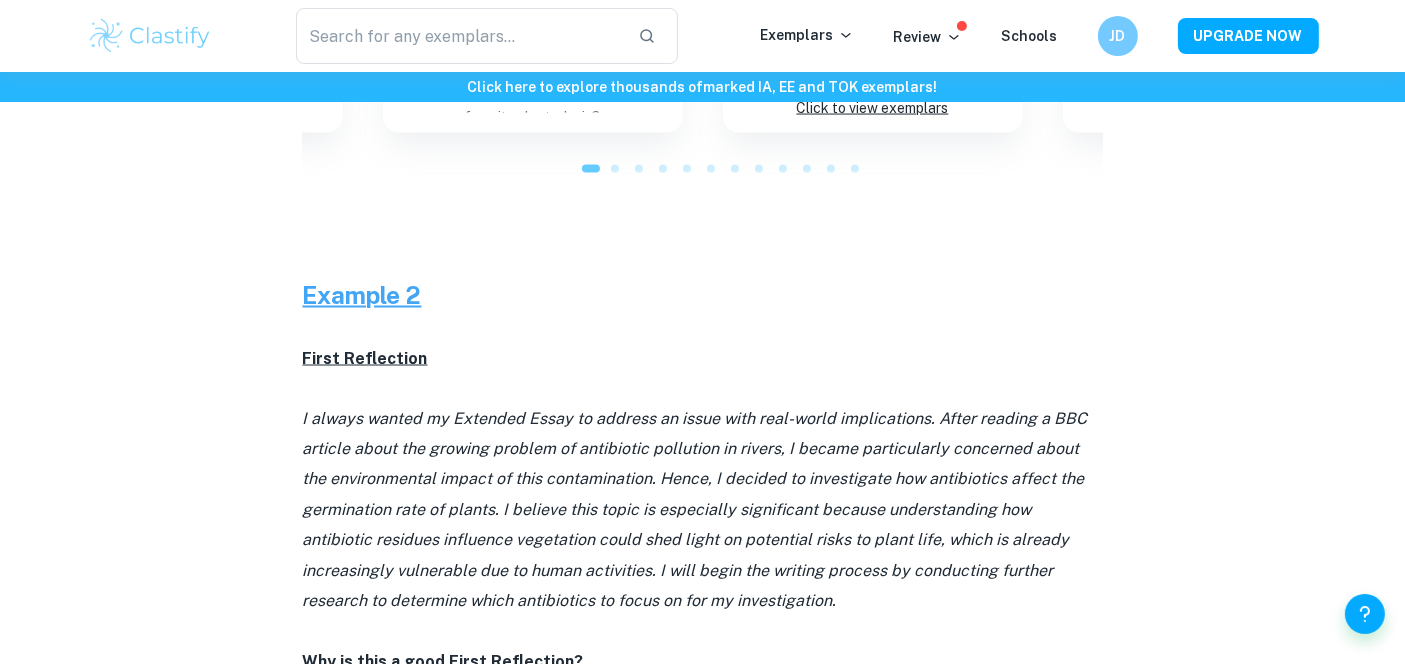 scroll, scrollTop: 3395, scrollLeft: 0, axis: vertical 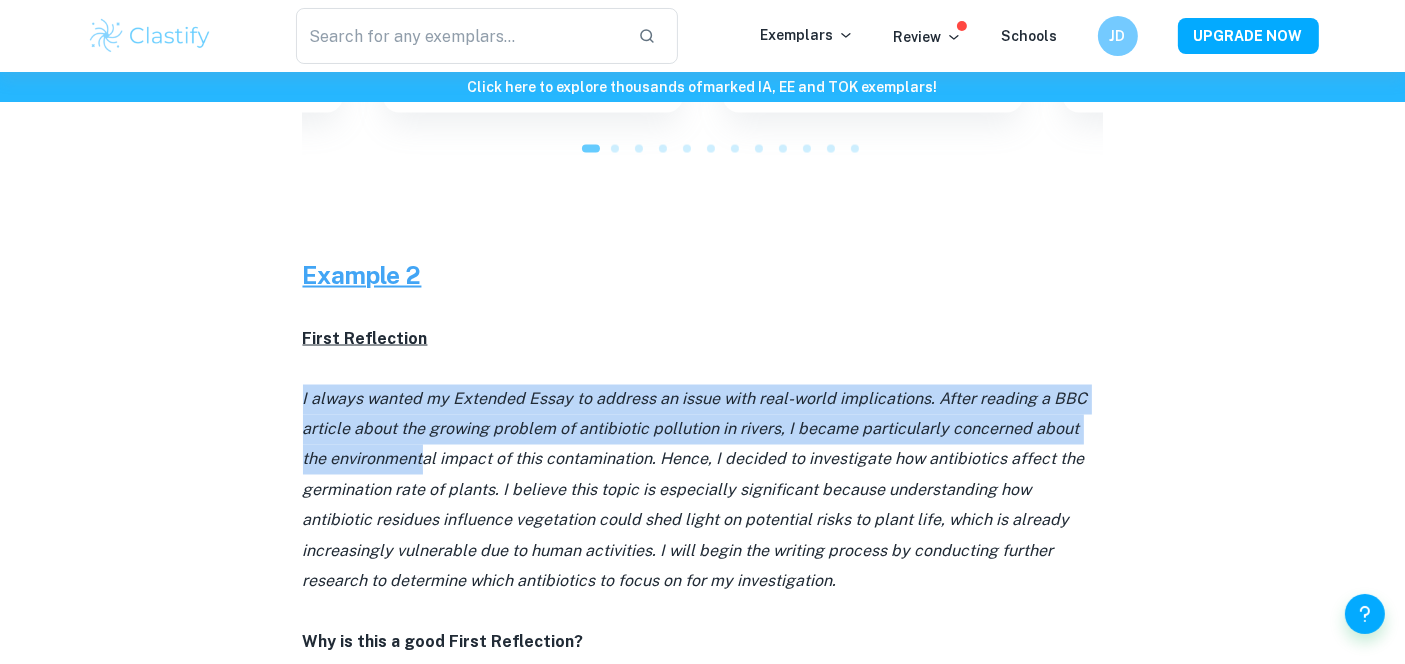 drag, startPoint x: 290, startPoint y: 296, endPoint x: 394, endPoint y: 370, distance: 127.64012 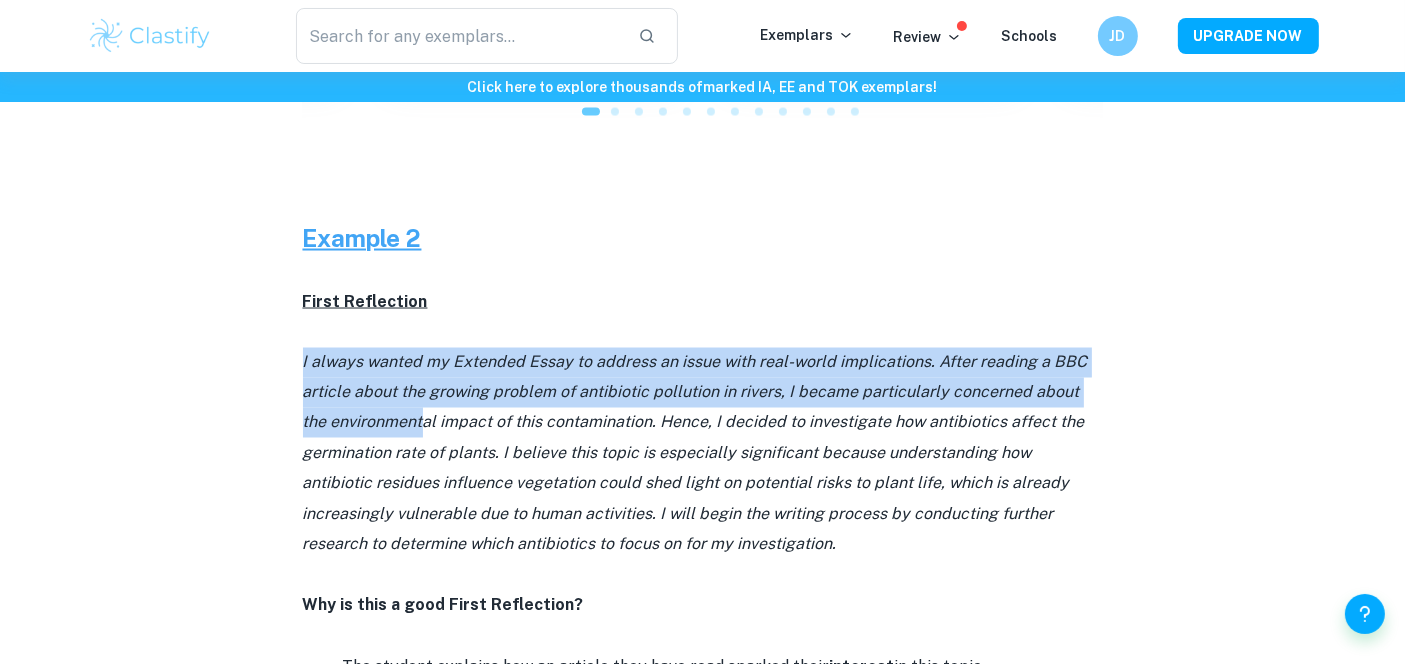 scroll, scrollTop: 3433, scrollLeft: 0, axis: vertical 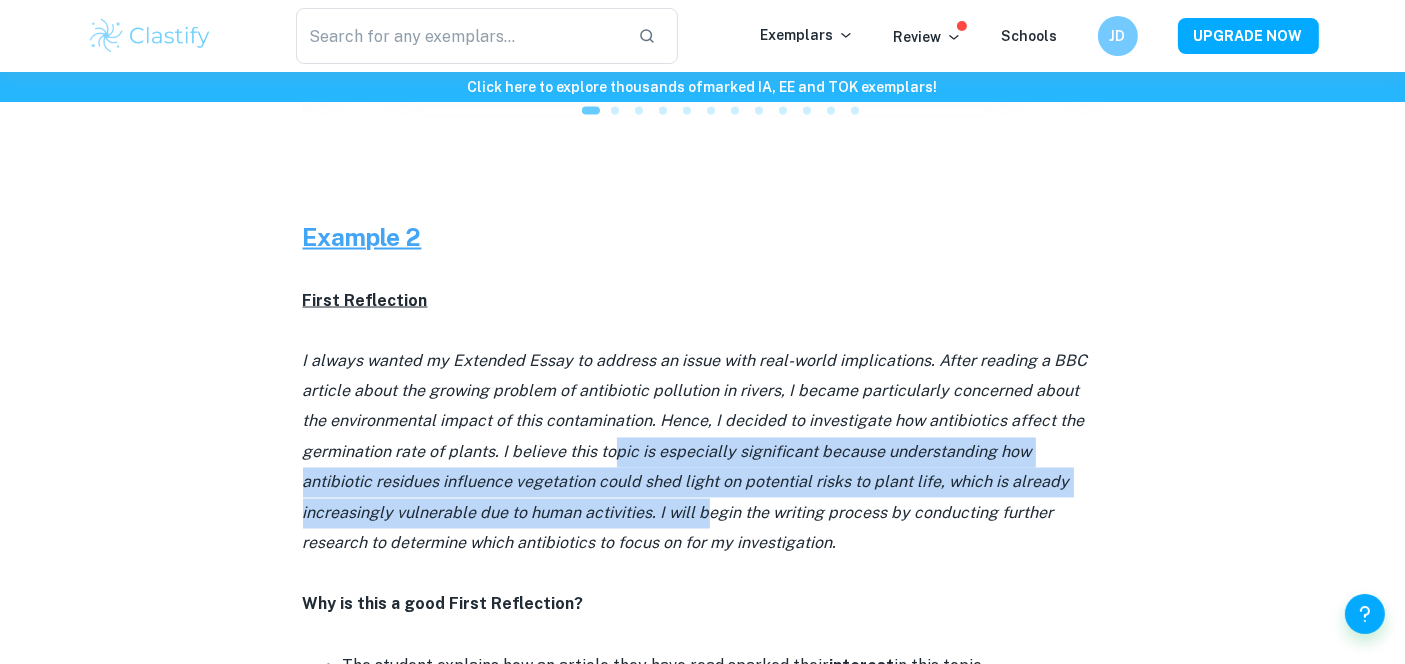 drag, startPoint x: 613, startPoint y: 367, endPoint x: 614, endPoint y: 403, distance: 36.013885 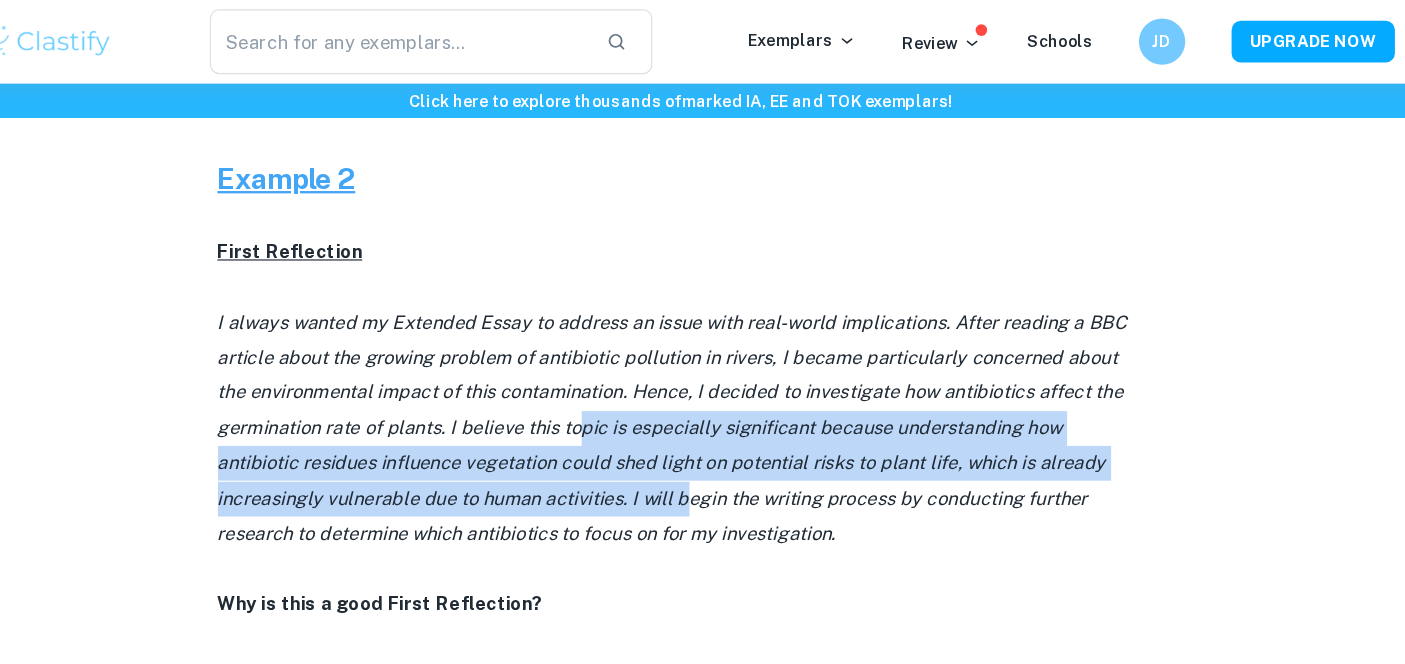 scroll, scrollTop: 3516, scrollLeft: 0, axis: vertical 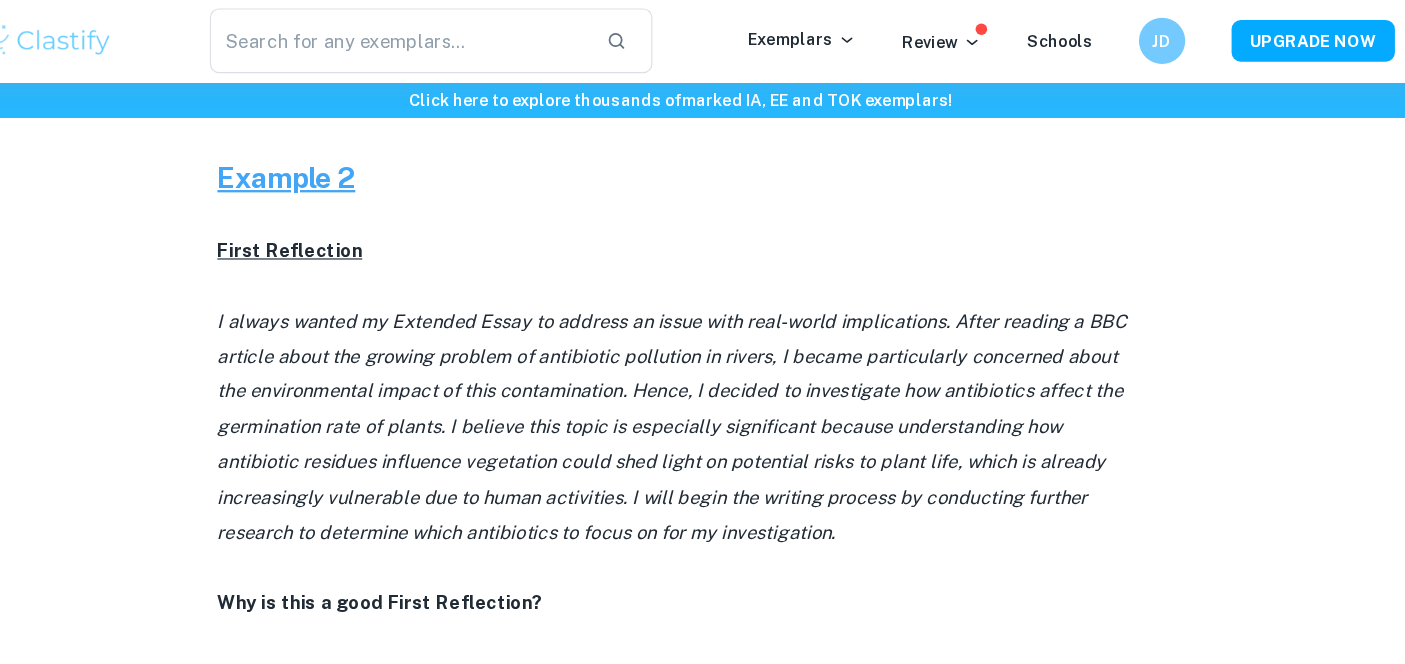 click at bounding box center [703, 491] 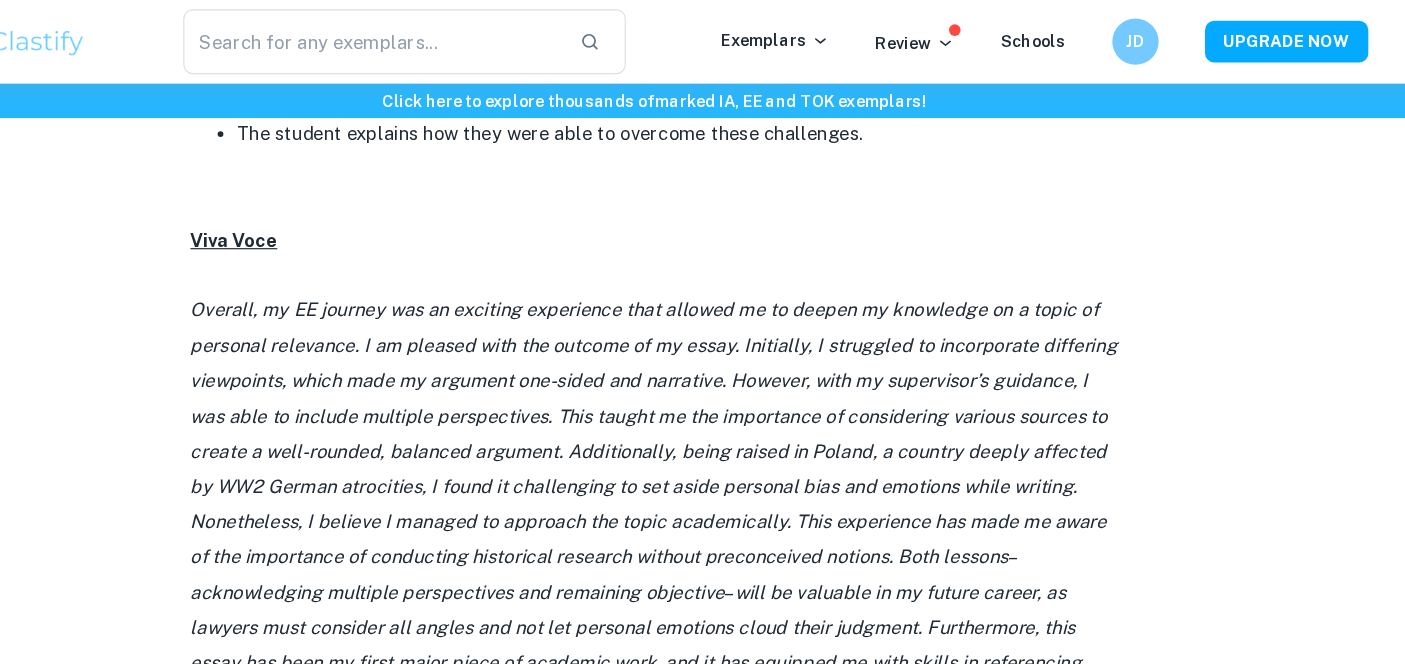 scroll, scrollTop: 2148, scrollLeft: 0, axis: vertical 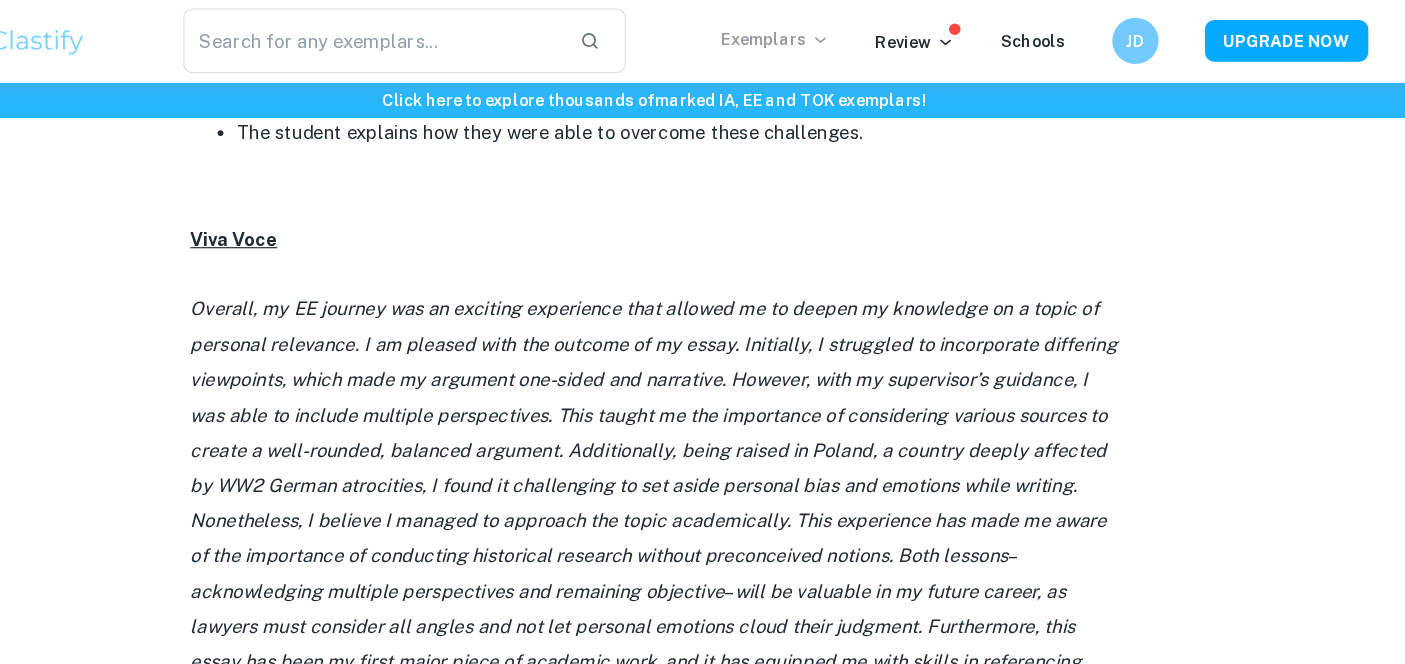 click on "Exemplars" at bounding box center (807, 35) 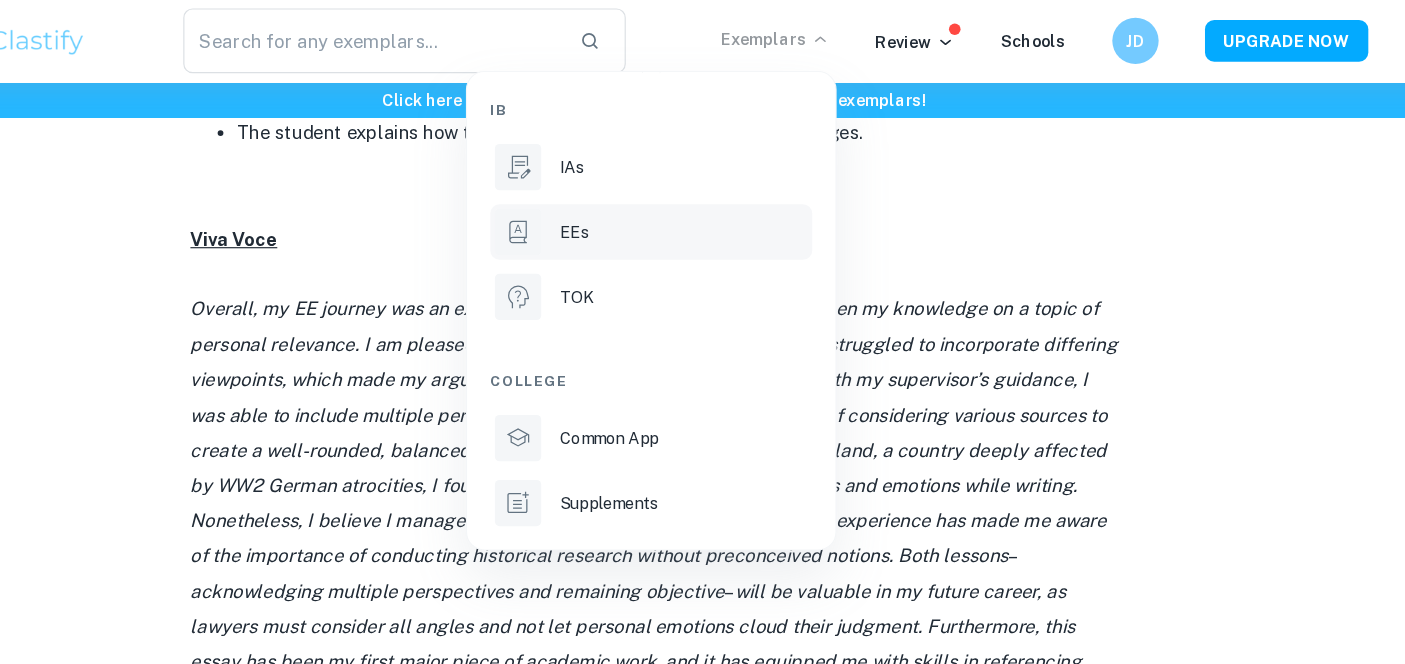 click on "EEs" at bounding box center (633, 201) 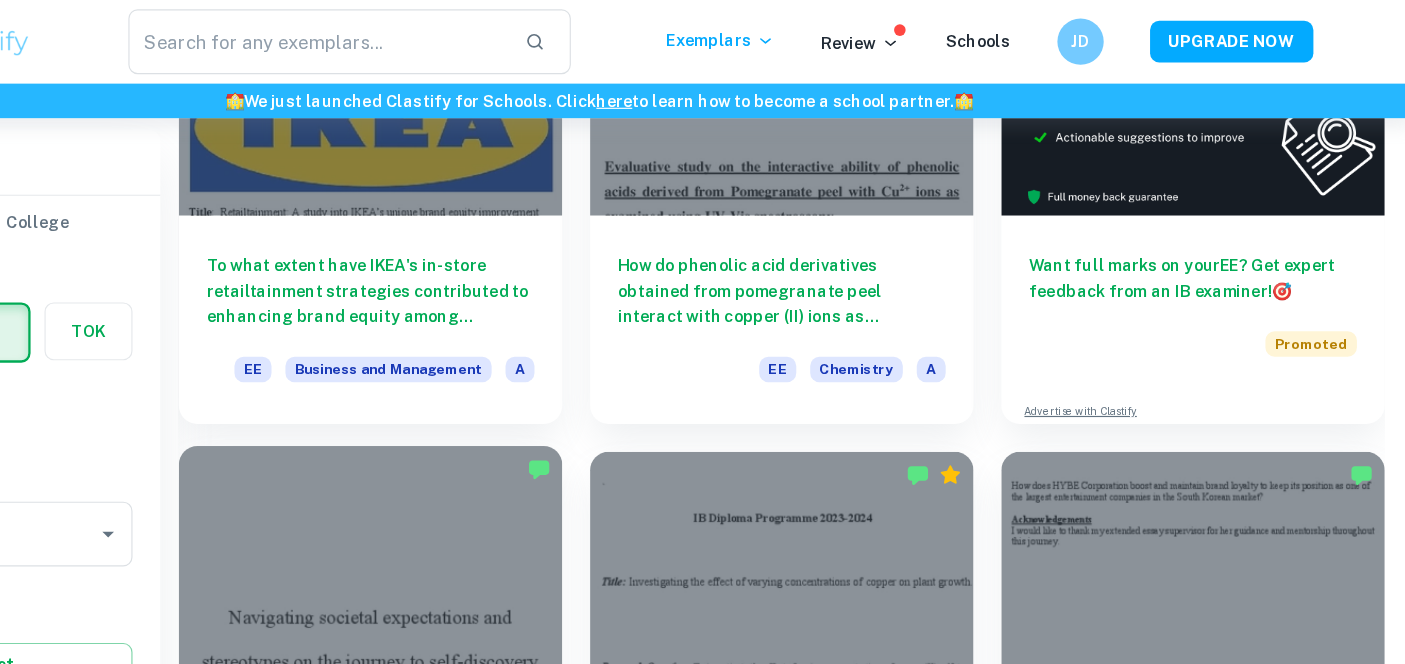 scroll, scrollTop: 315, scrollLeft: 0, axis: vertical 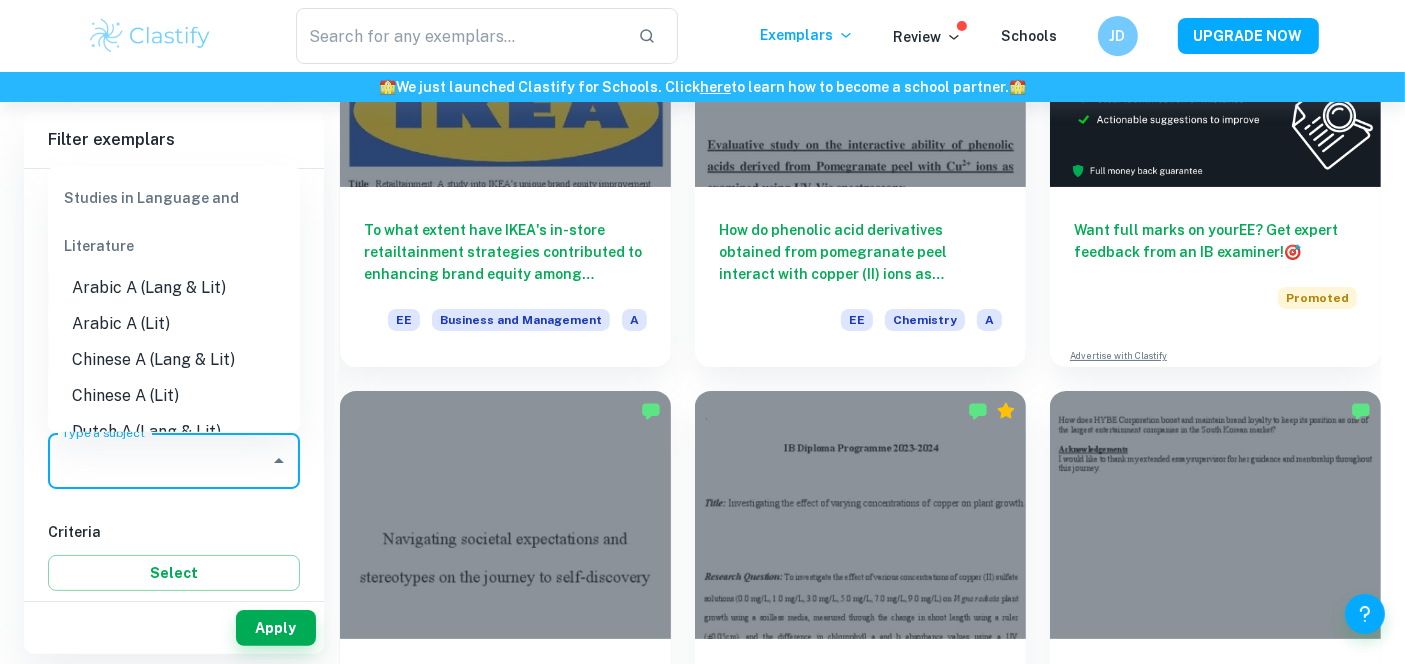 click on "Type a subject" at bounding box center [159, 461] 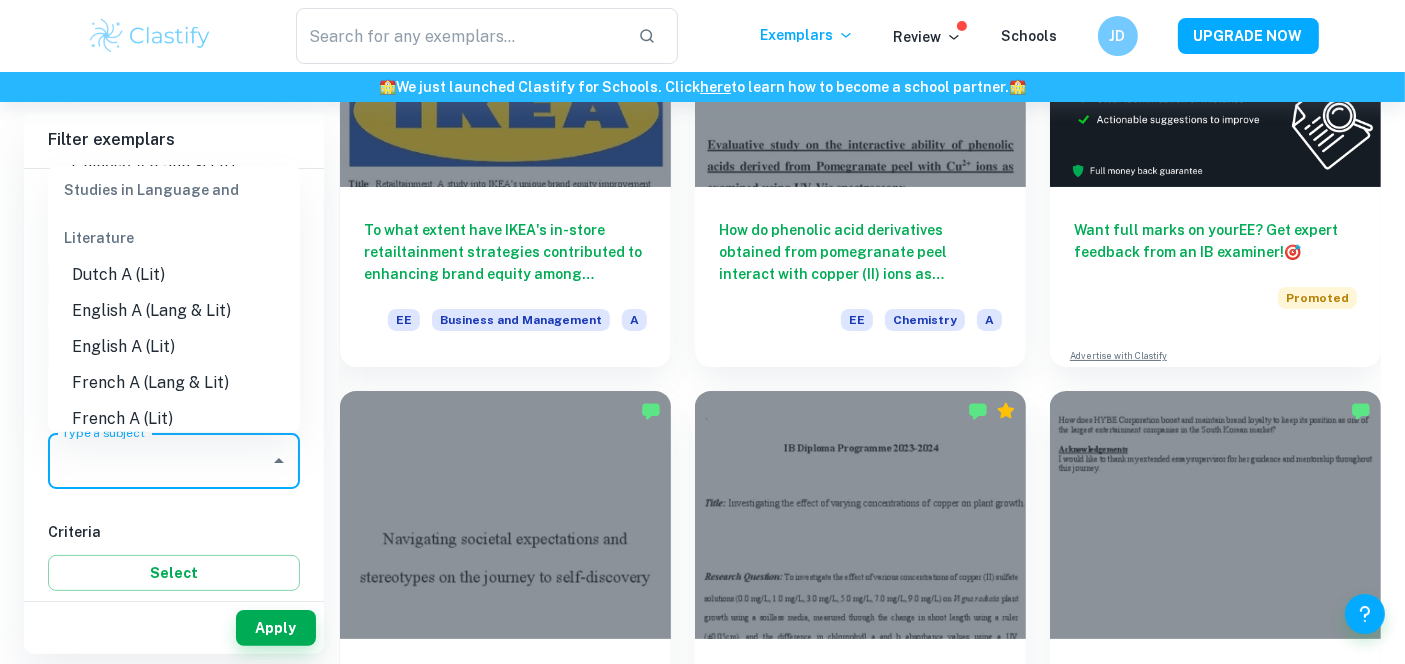 scroll, scrollTop: 197, scrollLeft: 0, axis: vertical 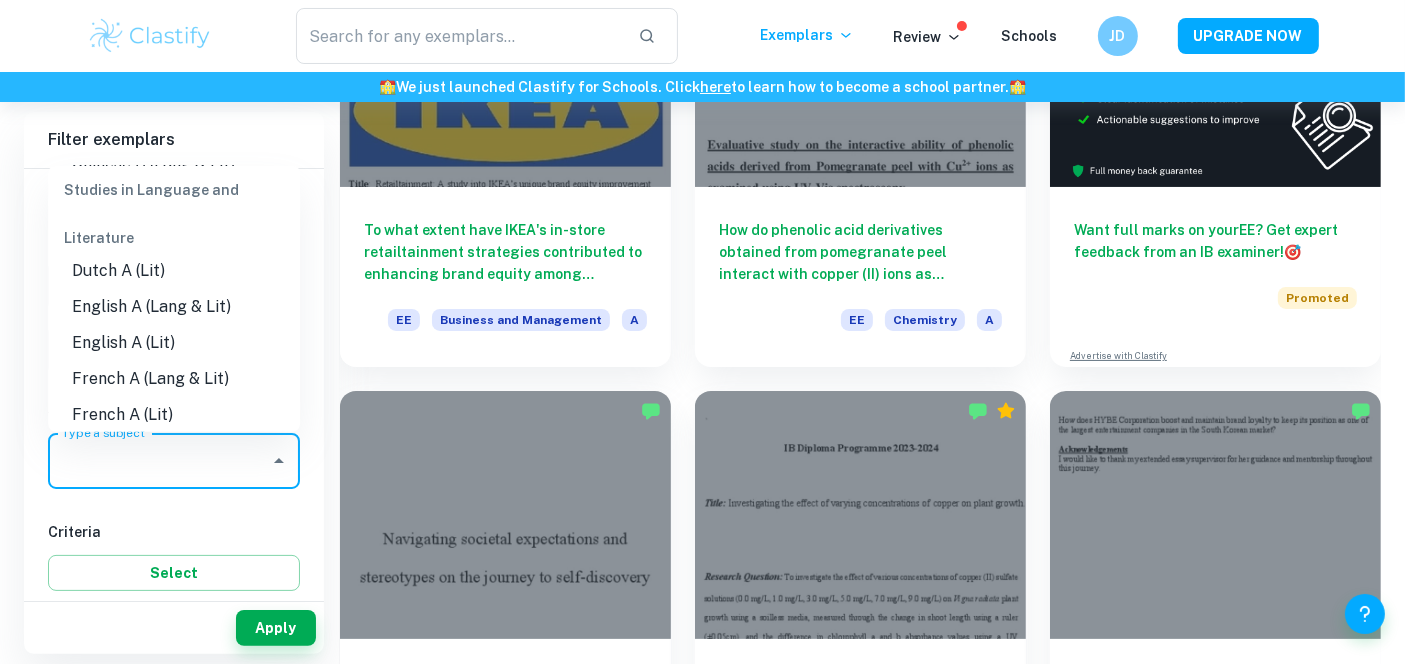 click on "English A (Lit)" at bounding box center (174, 343) 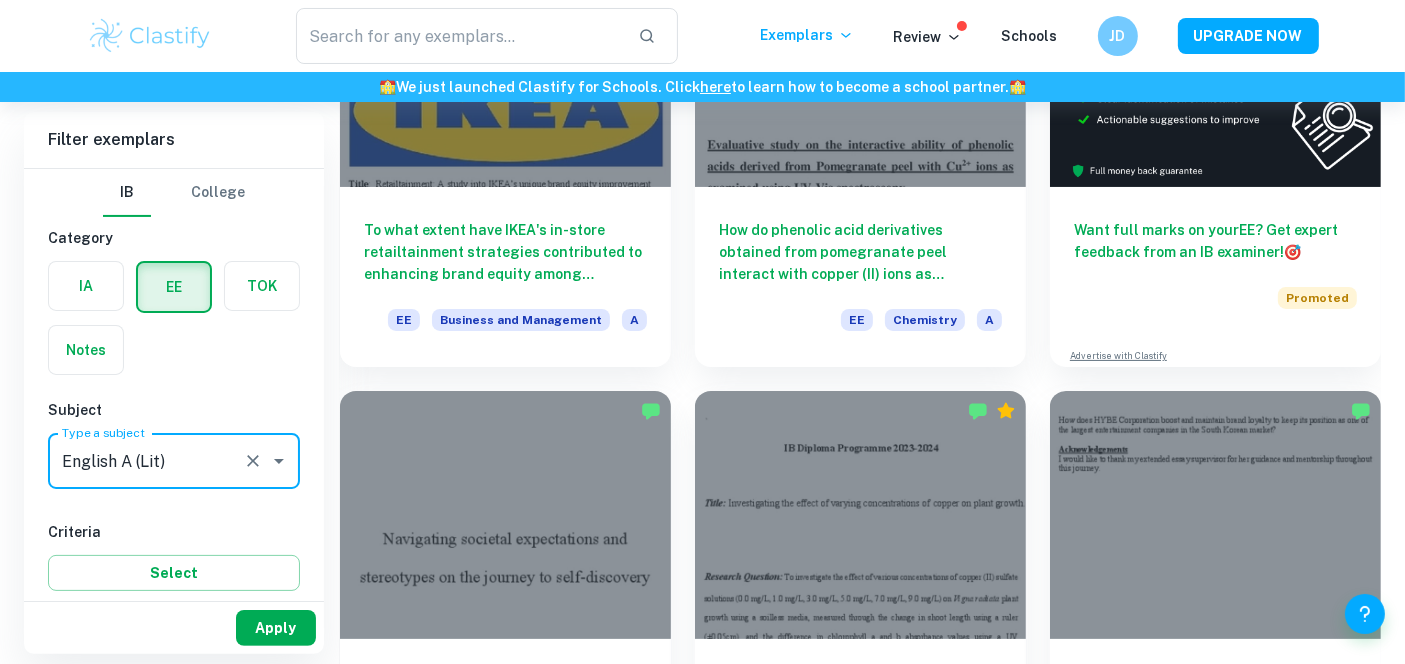 click on "Apply" at bounding box center (276, 628) 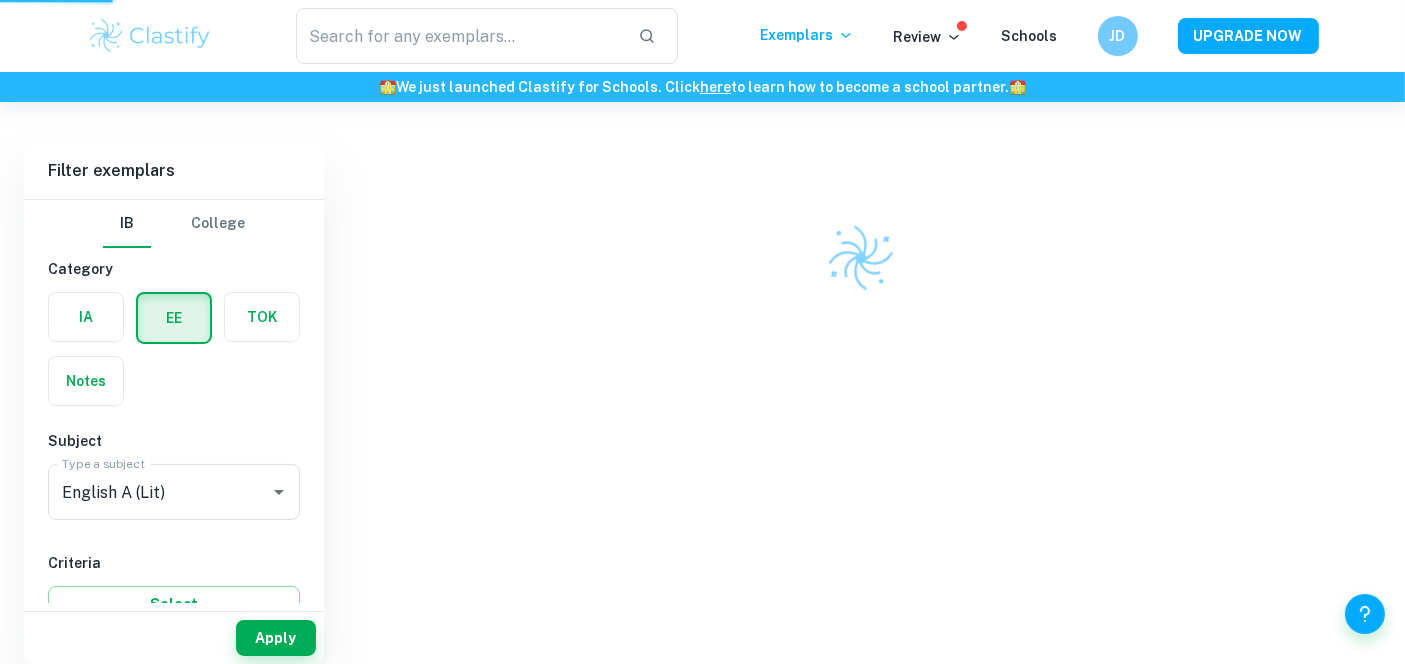 scroll, scrollTop: 102, scrollLeft: 0, axis: vertical 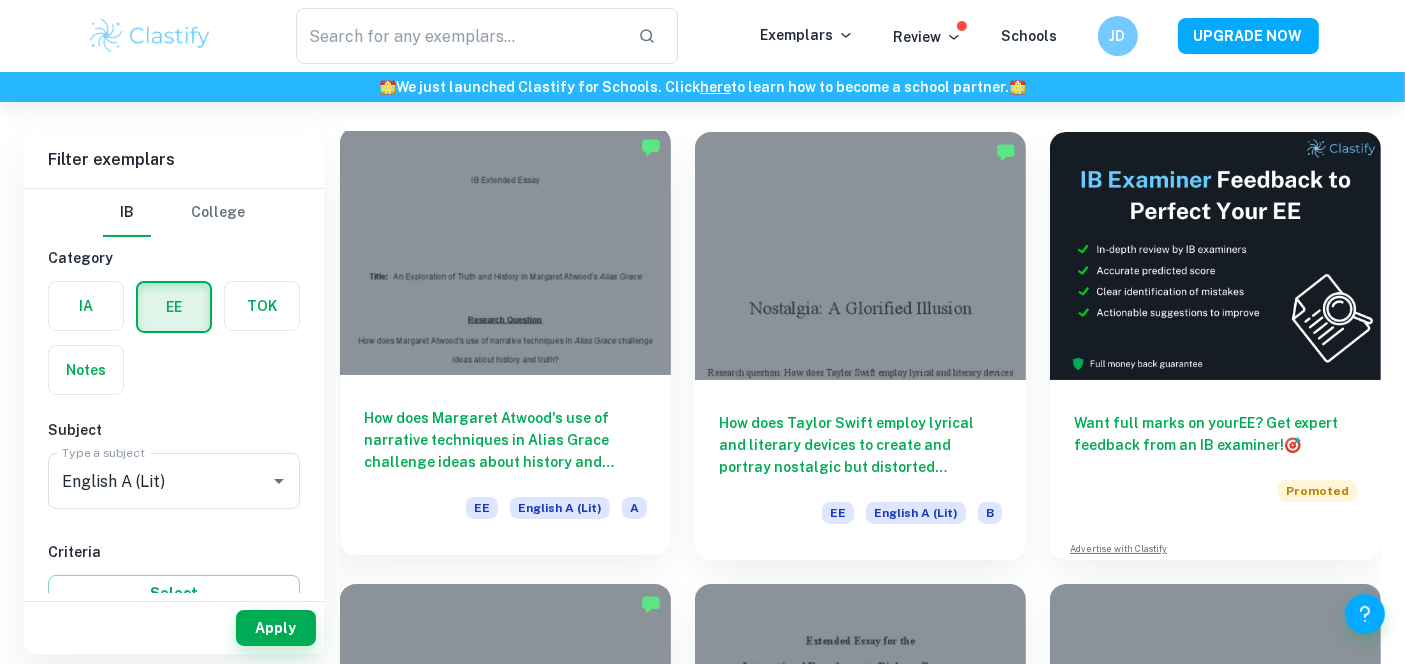 click at bounding box center [505, 251] 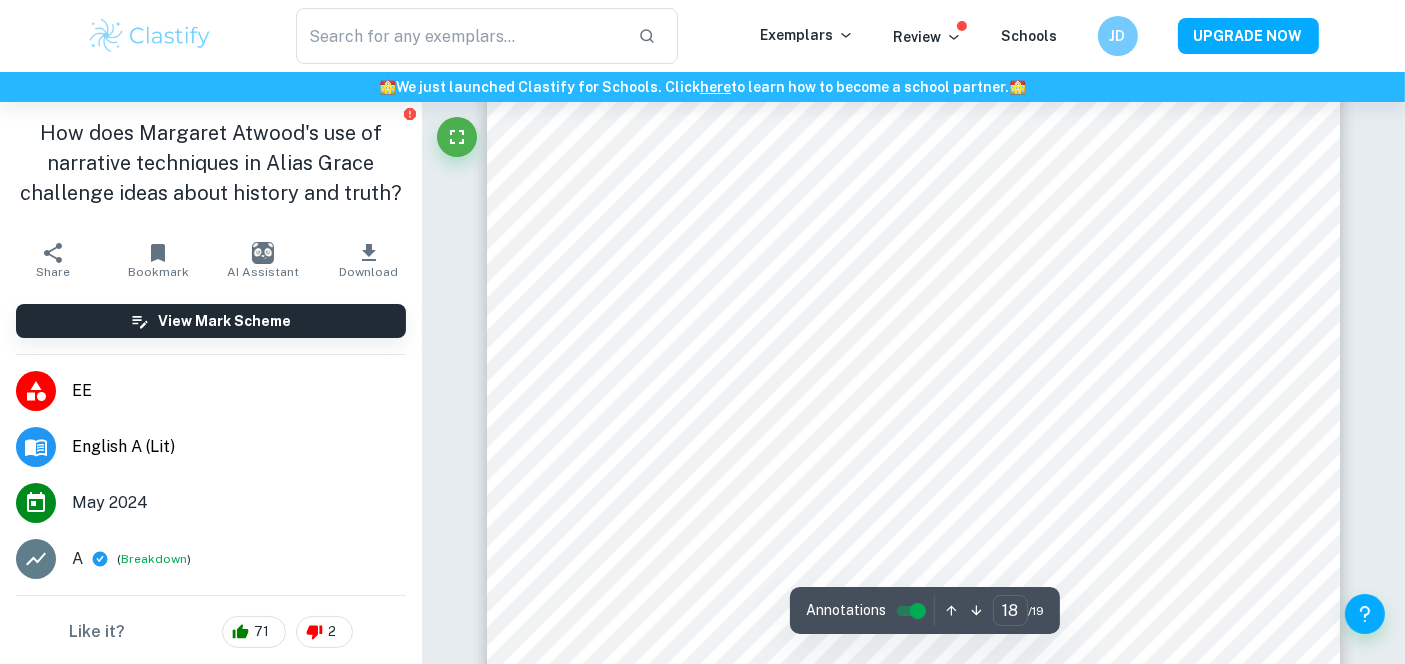 scroll, scrollTop: 19840, scrollLeft: 0, axis: vertical 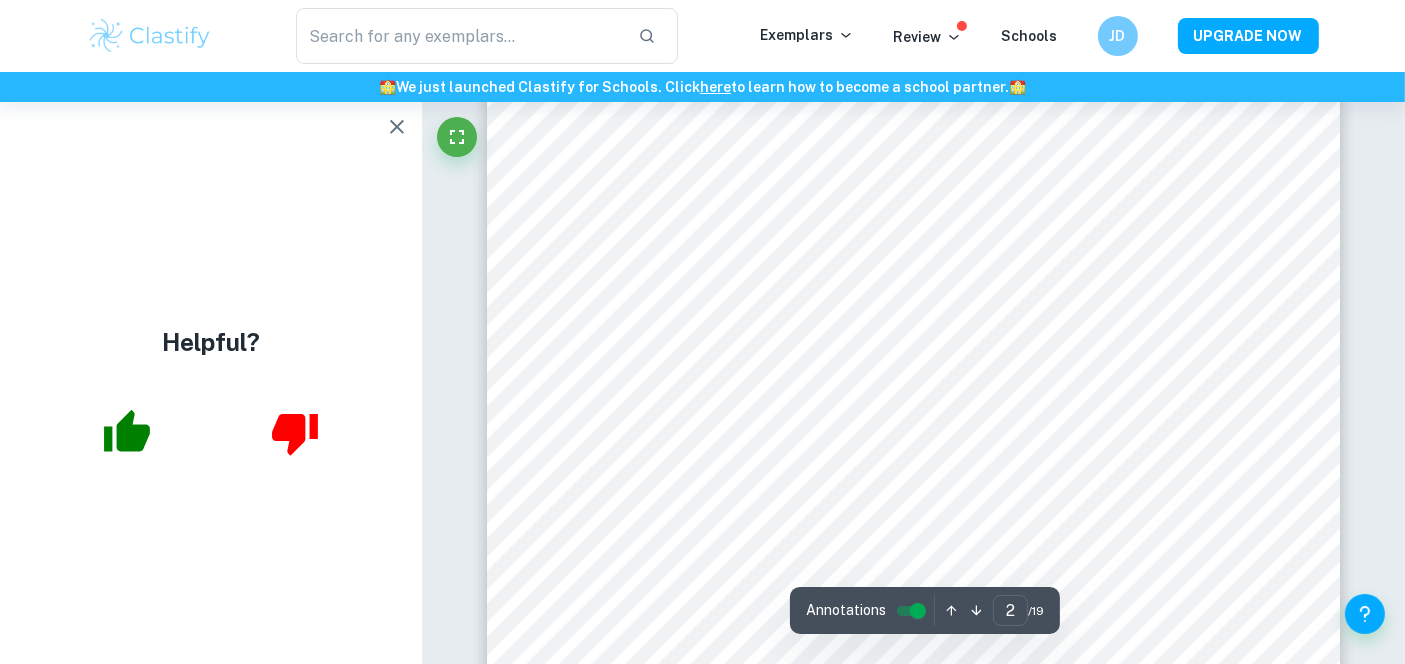type on "1" 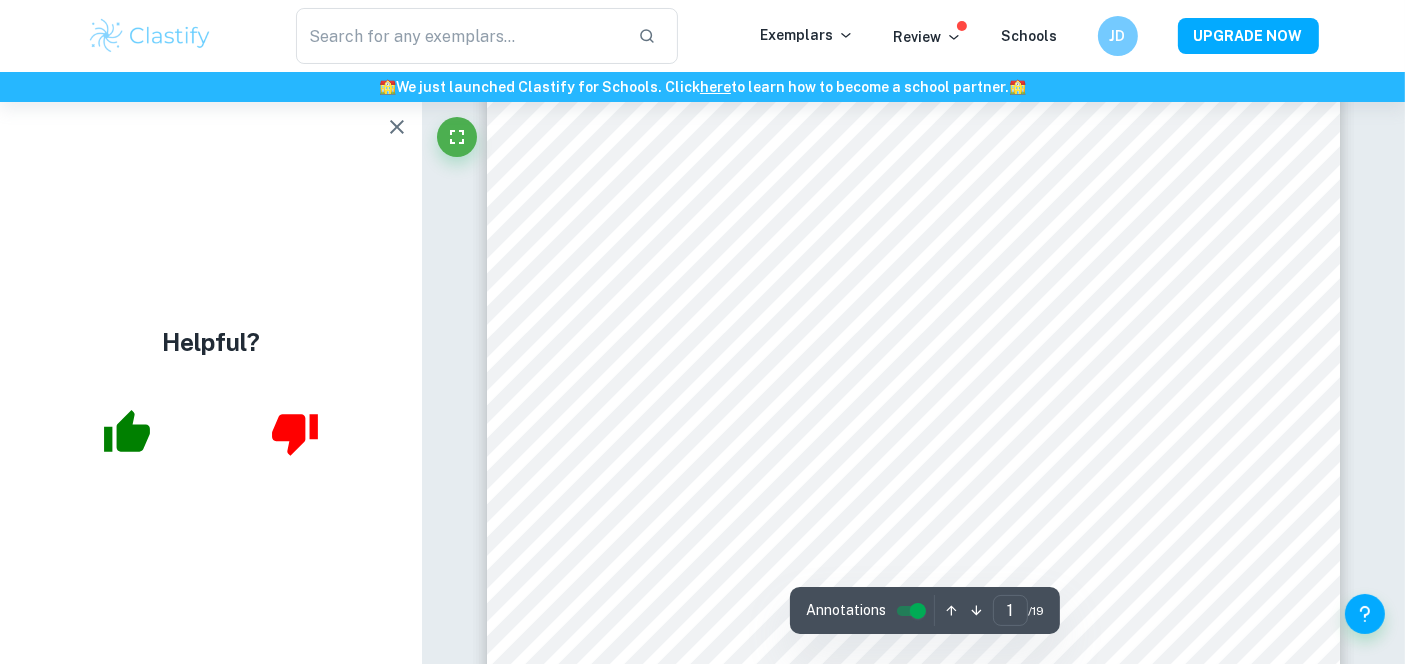 scroll, scrollTop: 261, scrollLeft: 0, axis: vertical 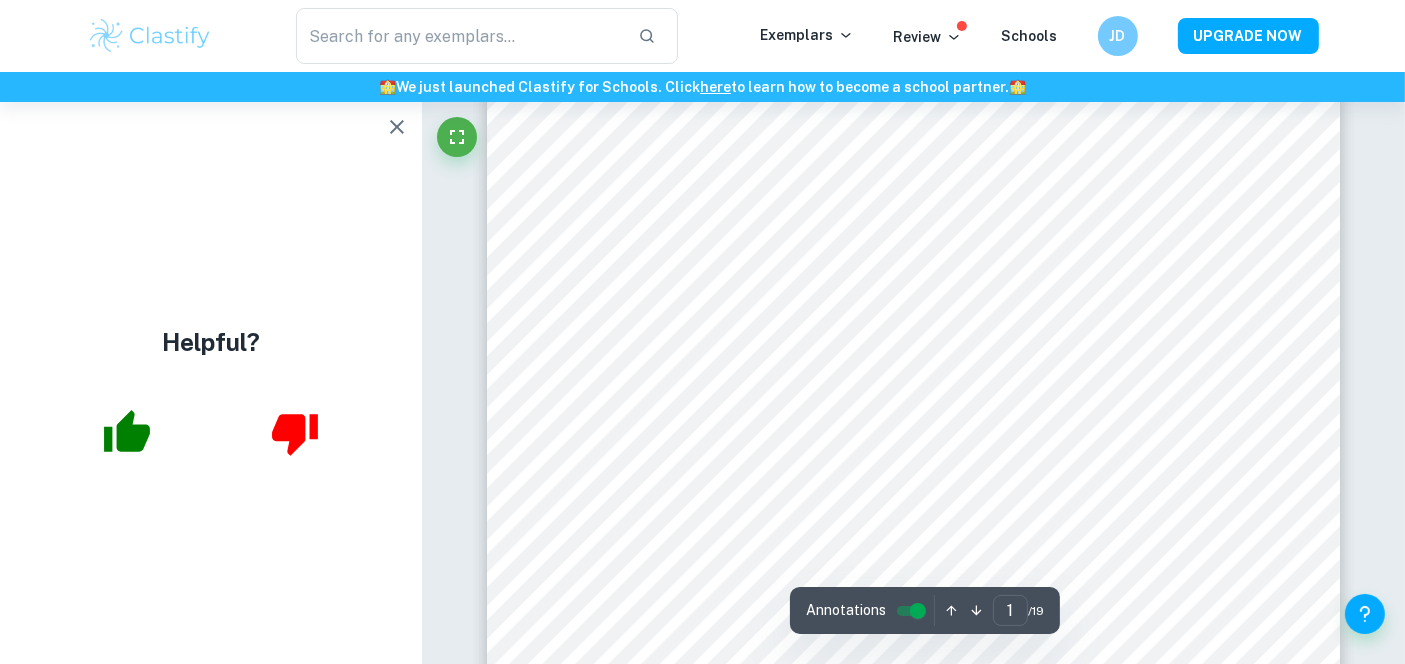 click 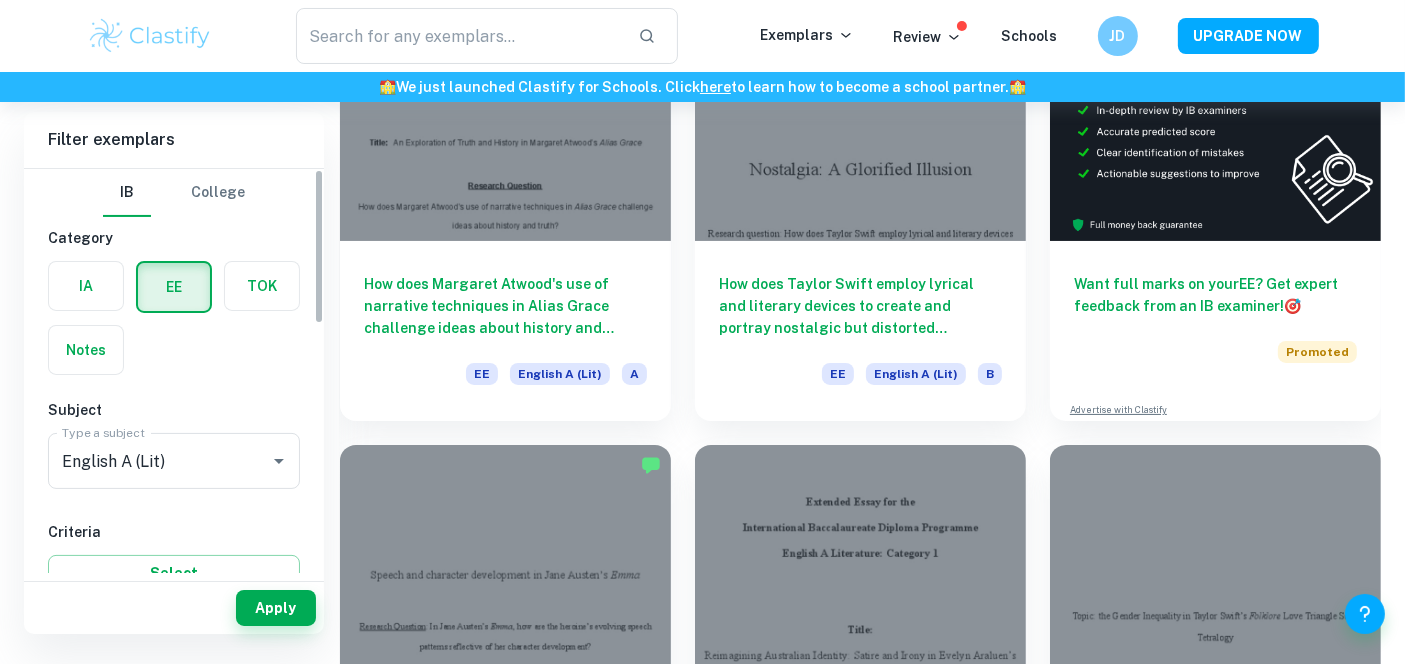 scroll, scrollTop: 122, scrollLeft: 0, axis: vertical 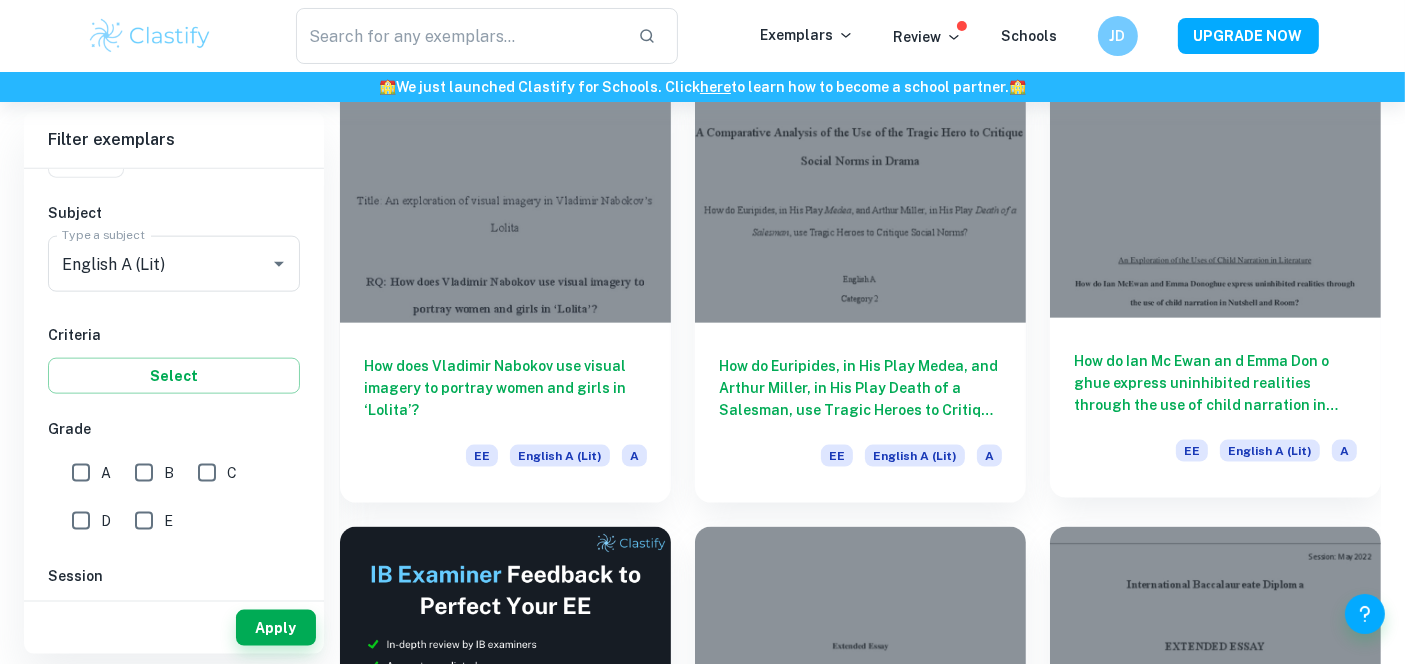 click on "How do Ian Mc Ewan an d Emma Don o ghue express uninhibited realities through the use of child narration in Nutshell and Room ? EE English A (Lit) A" at bounding box center [1215, 408] 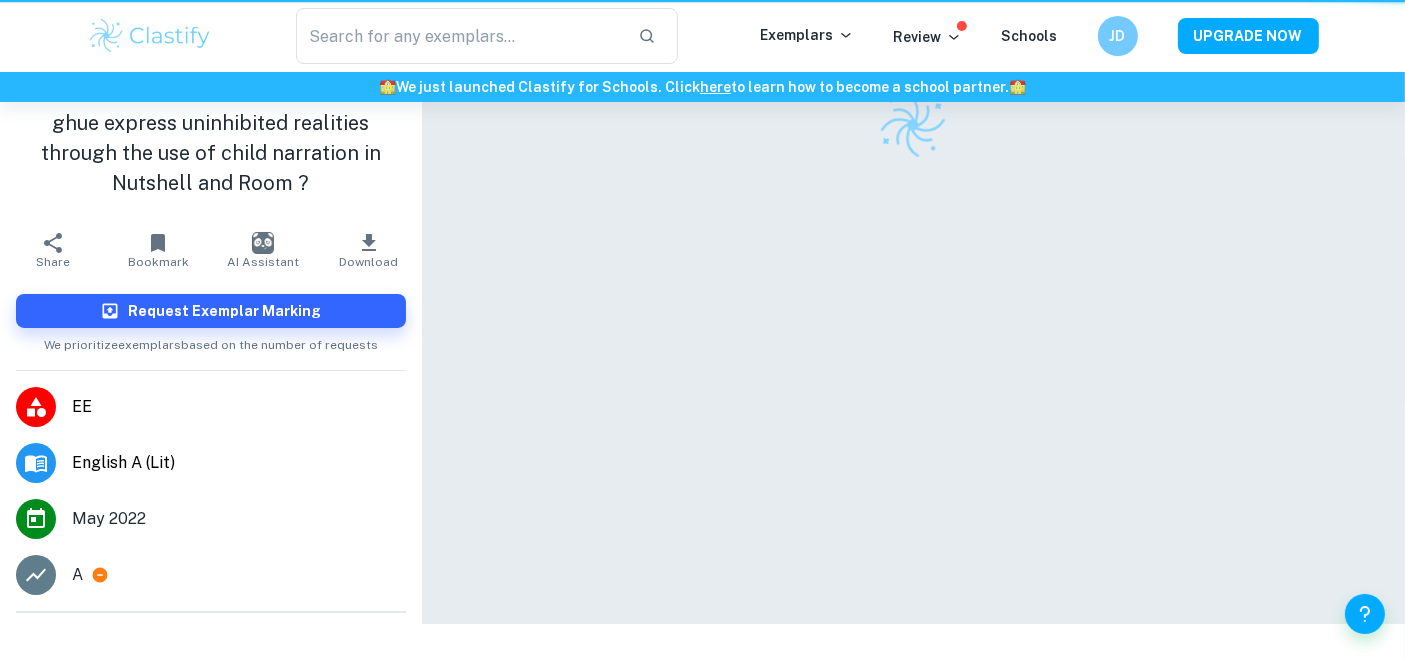 scroll, scrollTop: 0, scrollLeft: 0, axis: both 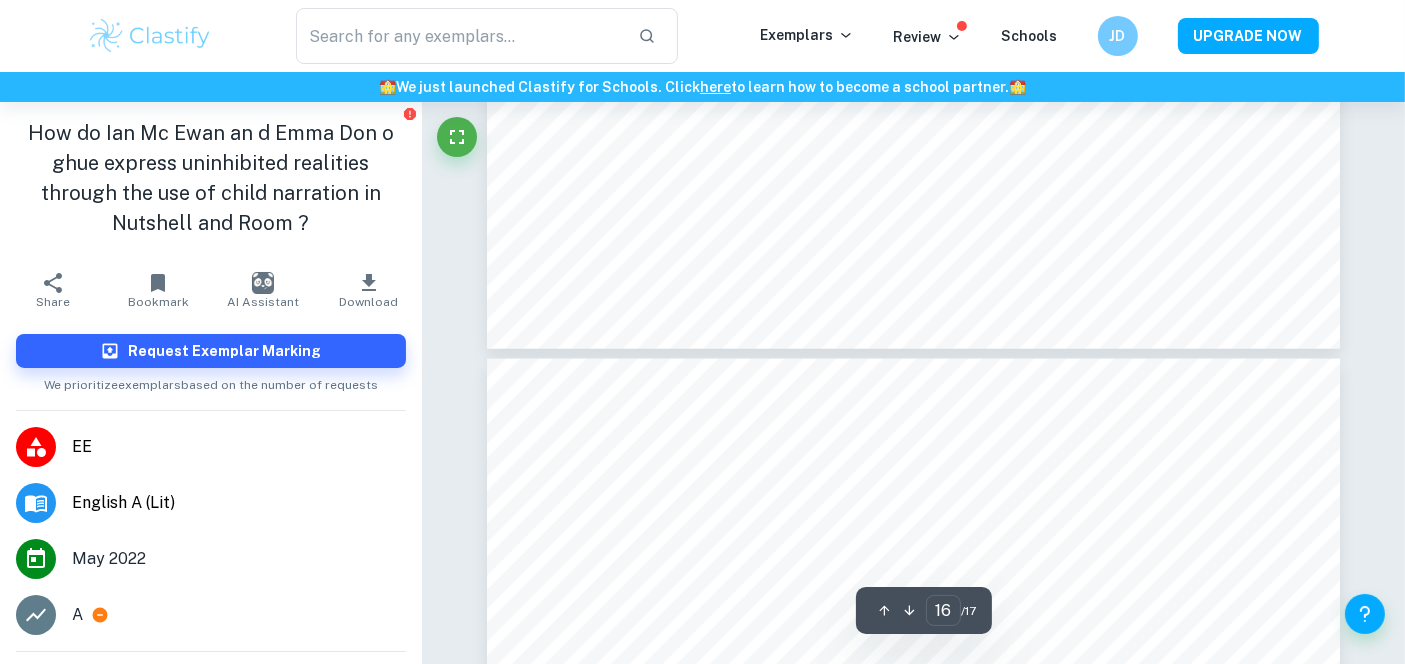 type on "17" 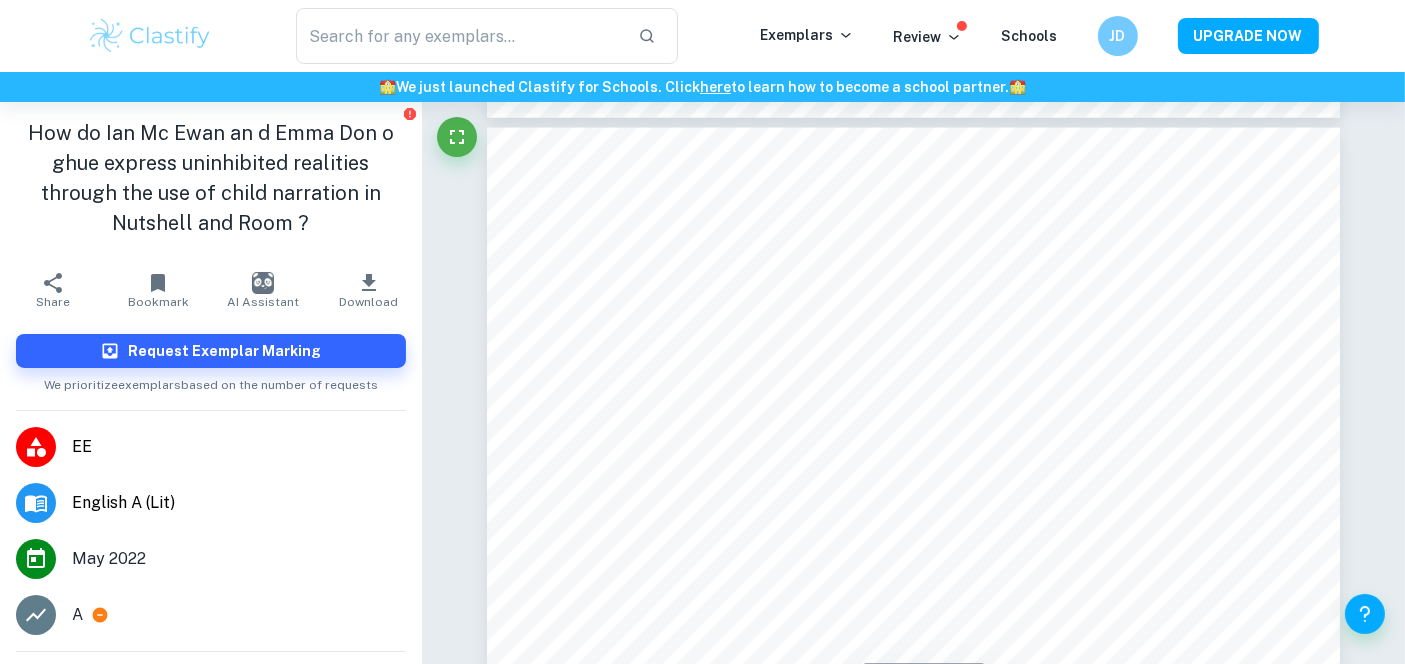 scroll, scrollTop: 18369, scrollLeft: 0, axis: vertical 